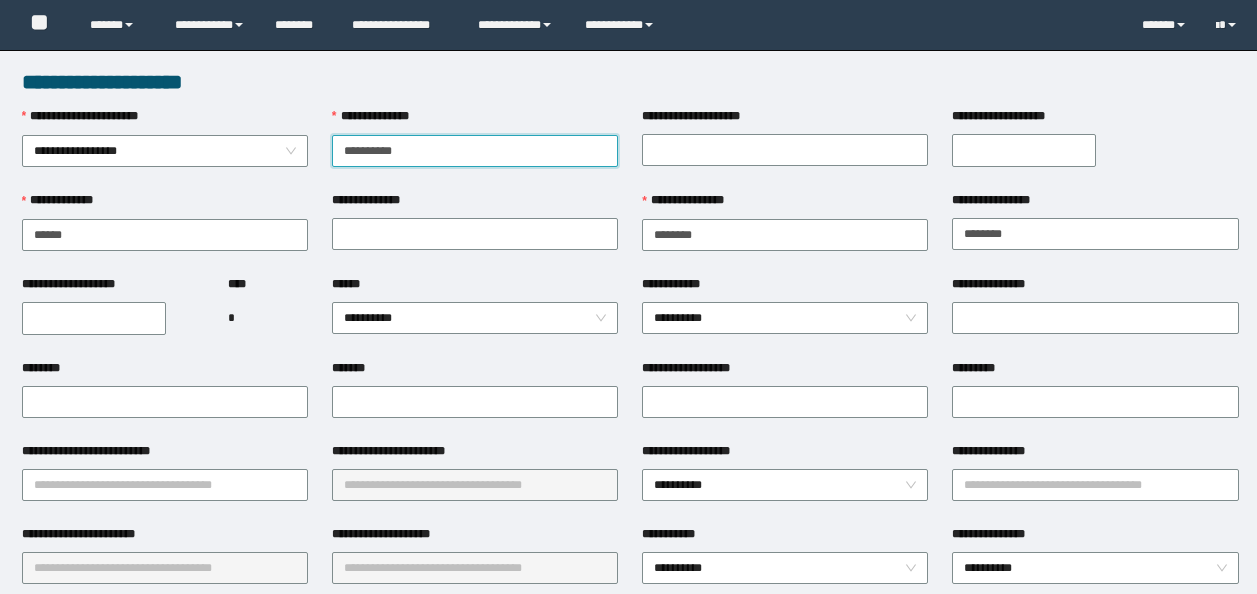 scroll, scrollTop: 0, scrollLeft: 0, axis: both 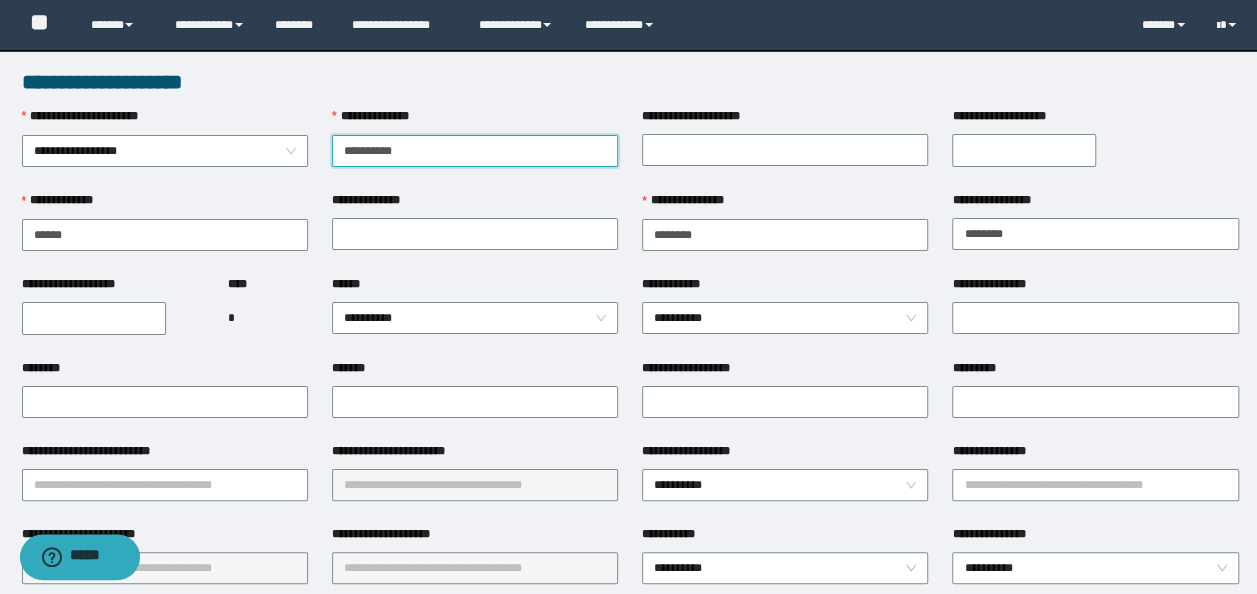 drag, startPoint x: 389, startPoint y: 312, endPoint x: 389, endPoint y: 335, distance: 23 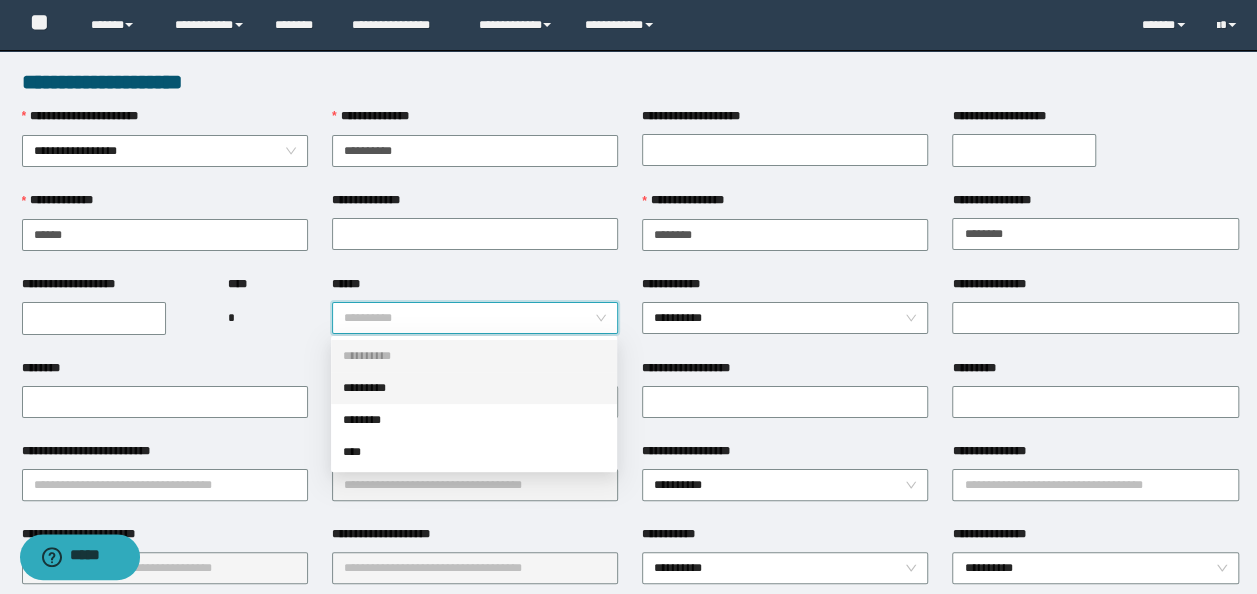 click on "*********" at bounding box center (474, 388) 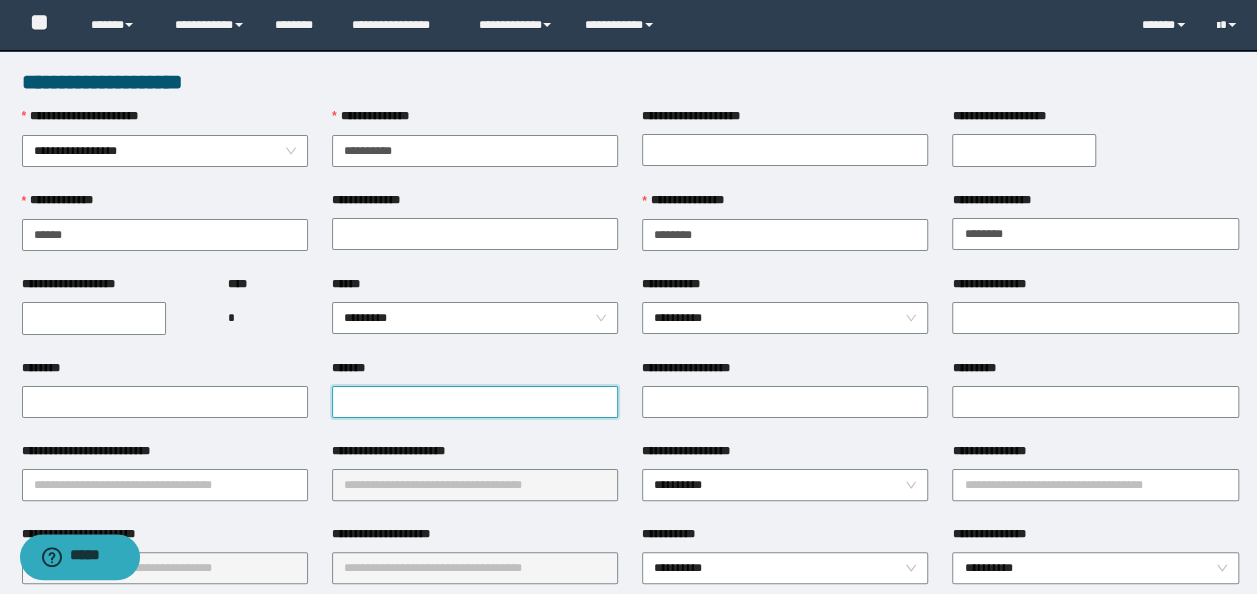 click on "*******" at bounding box center [475, 402] 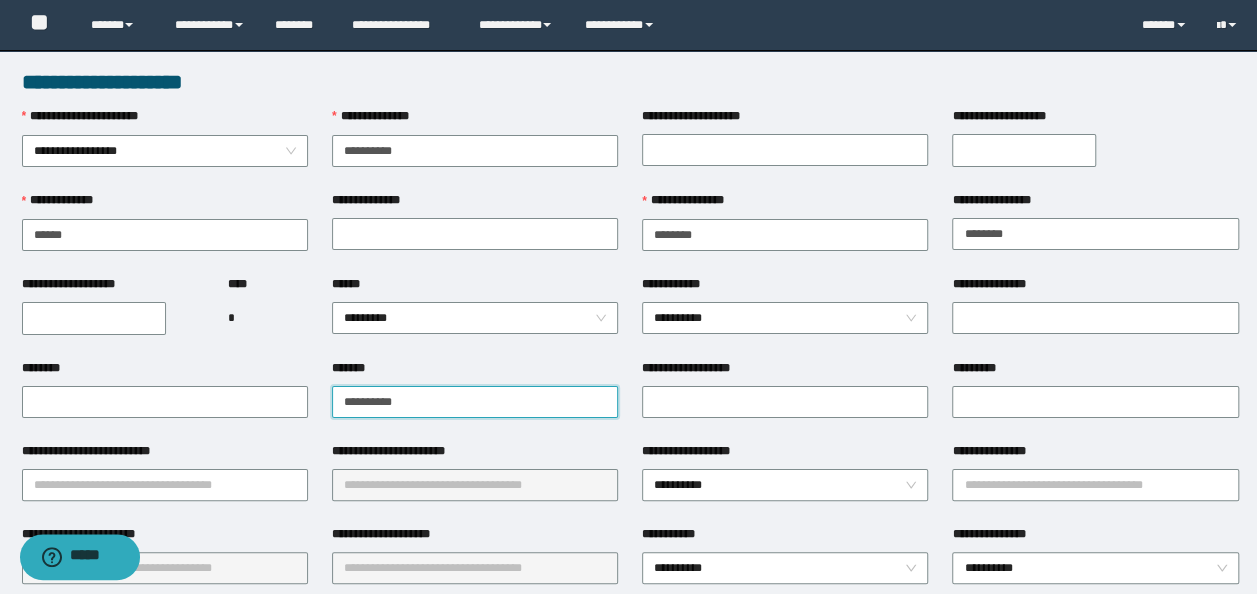 type on "**********" 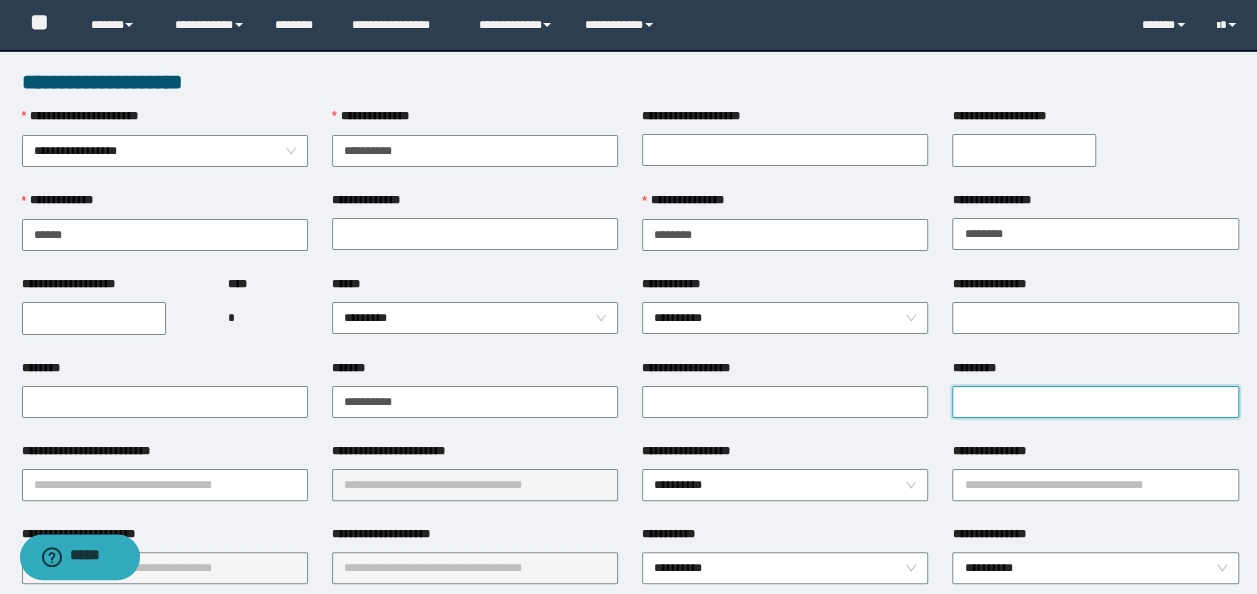 click on "*********" at bounding box center [1095, 402] 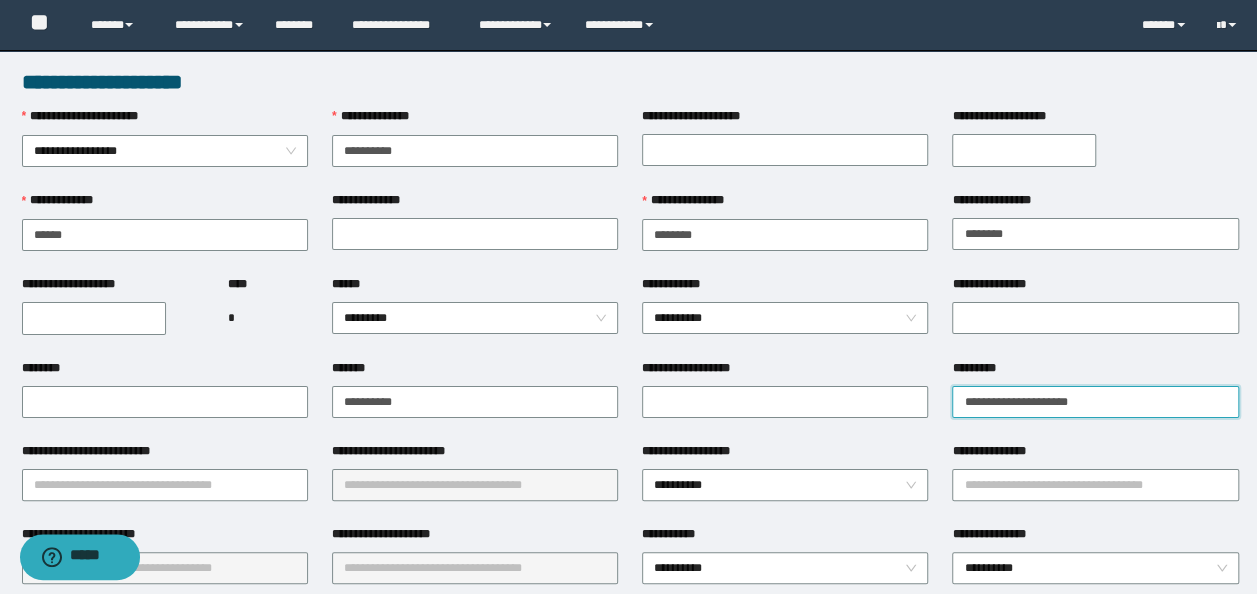 type on "**********" 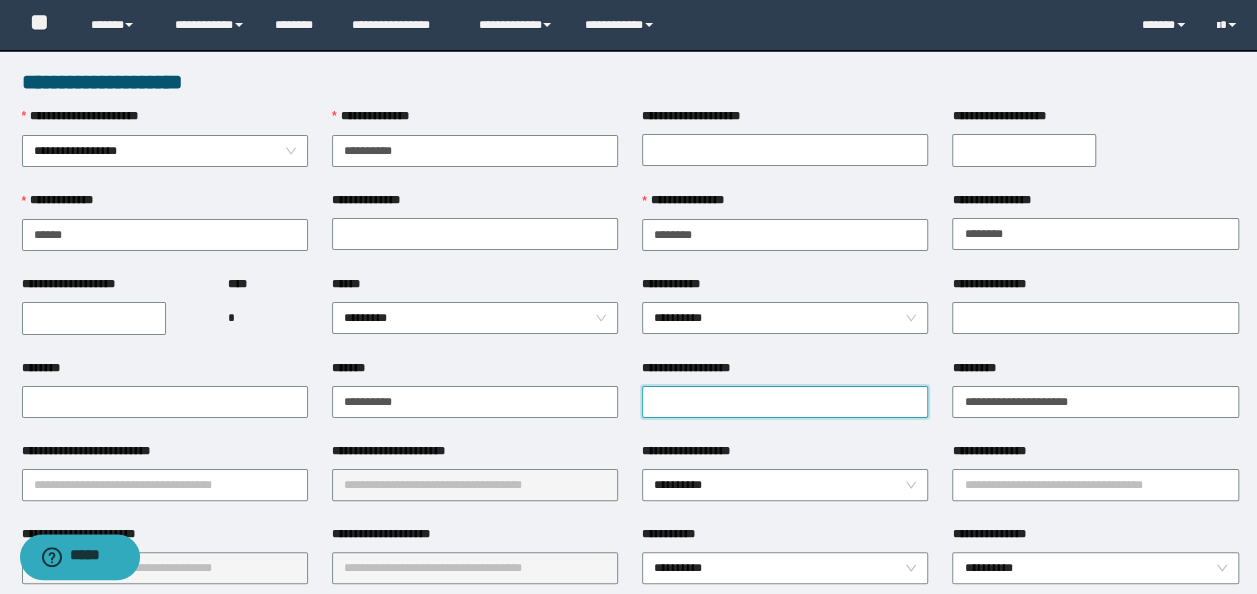 click on "**********" at bounding box center [785, 402] 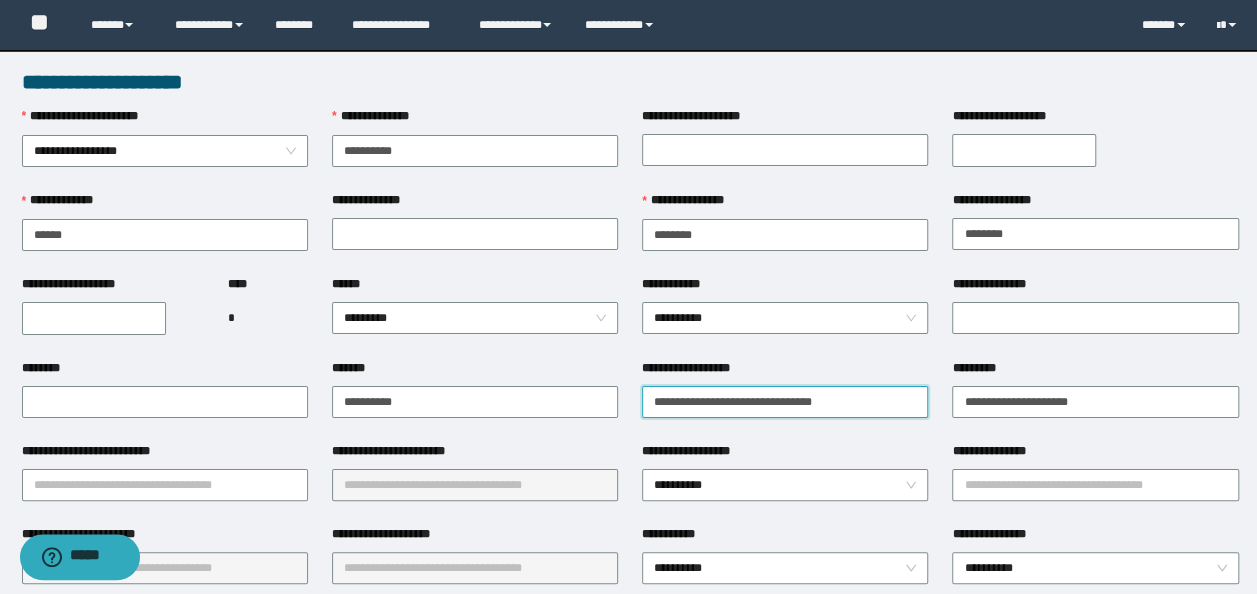 click on "**********" at bounding box center (785, 402) 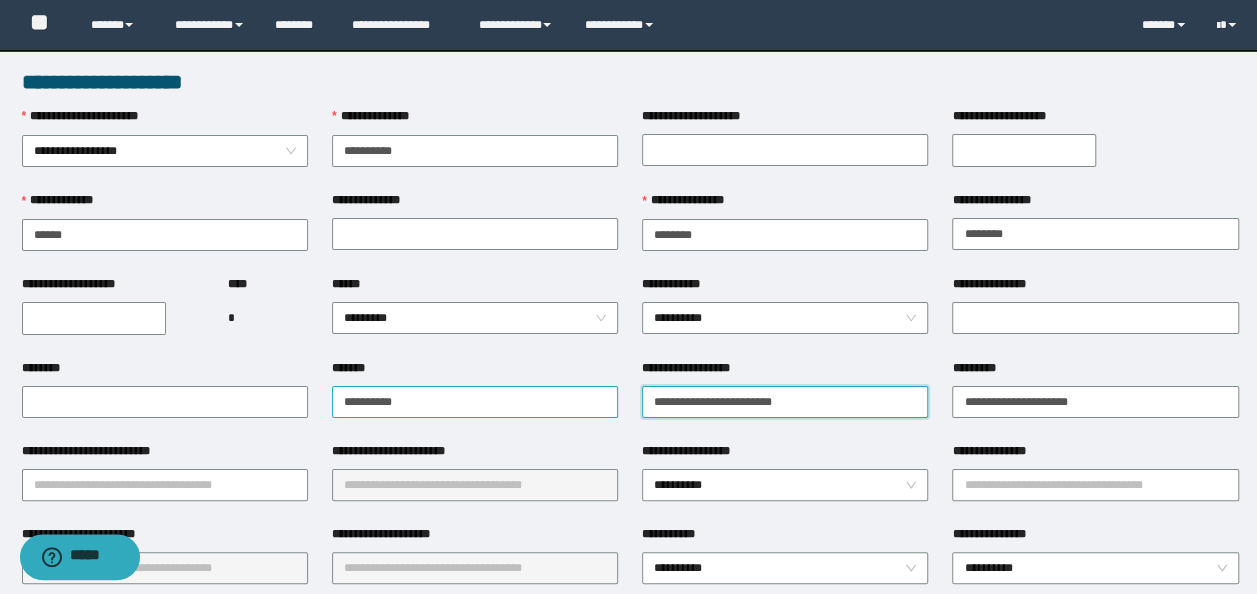 type on "**********" 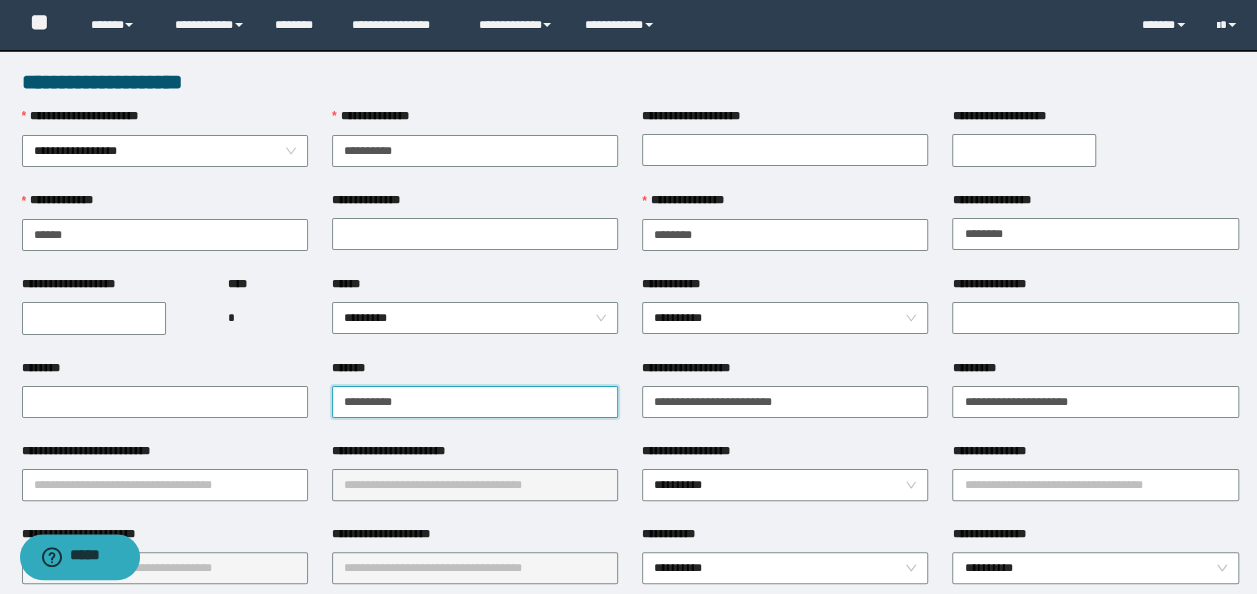click on "**********" at bounding box center (475, 402) 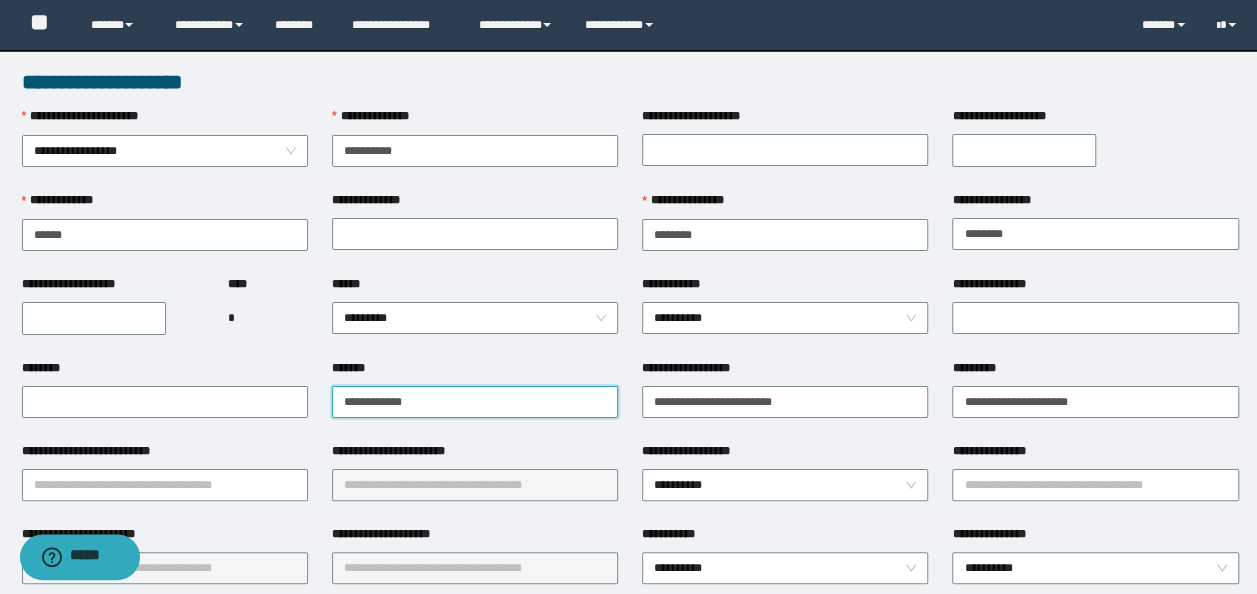 type on "**********" 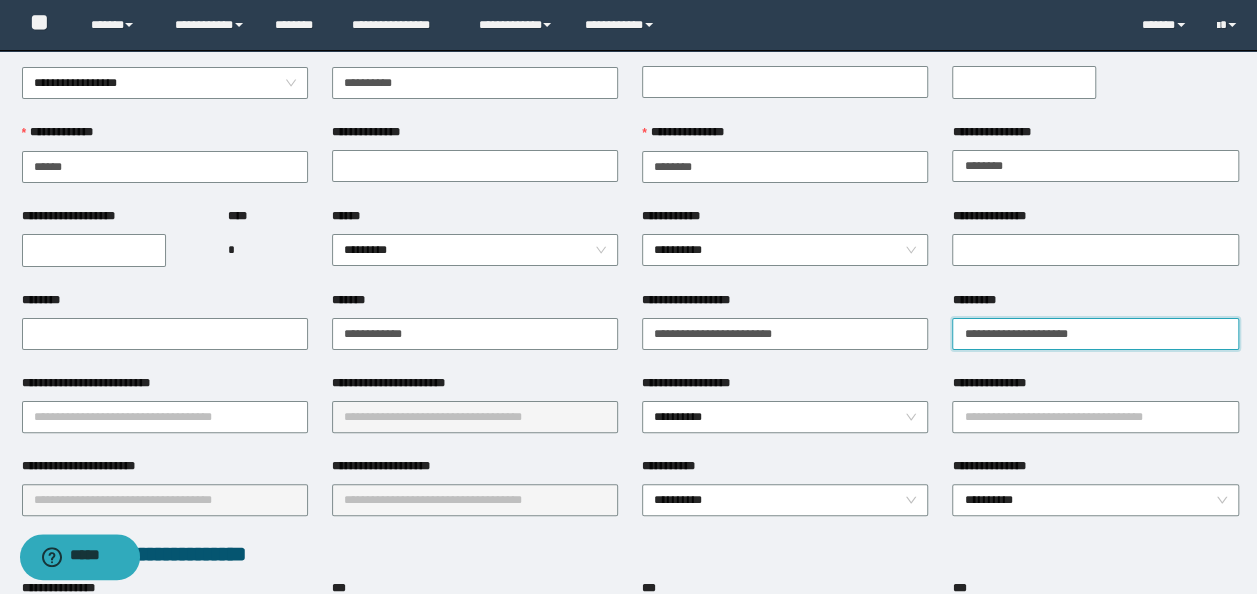 scroll, scrollTop: 100, scrollLeft: 0, axis: vertical 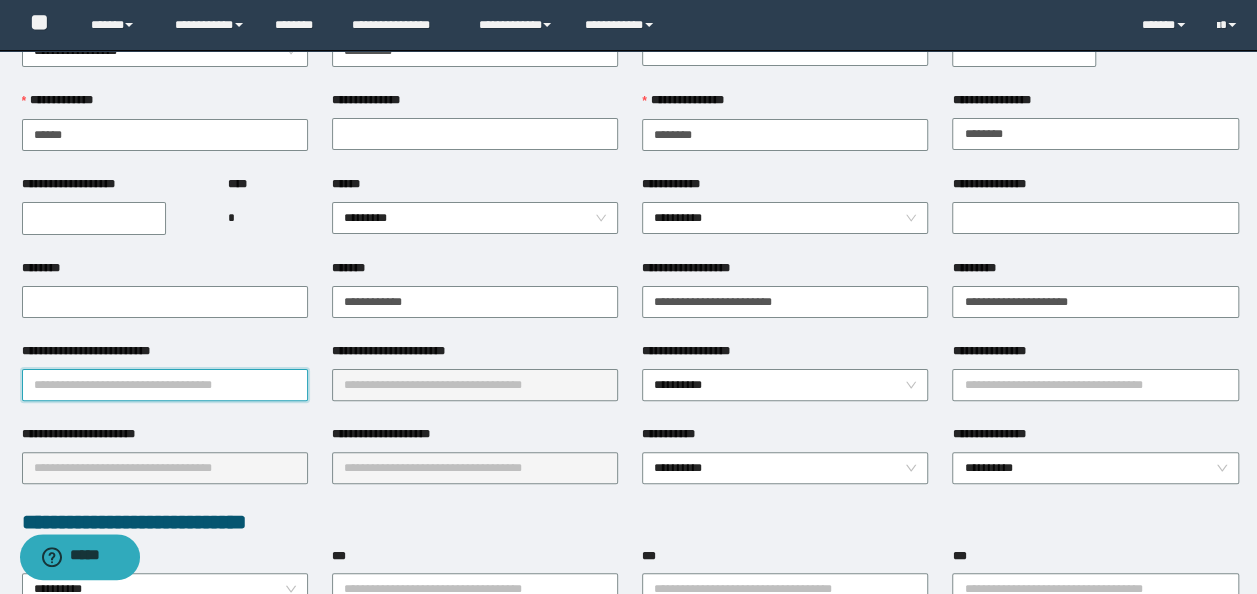click on "**********" at bounding box center [165, 385] 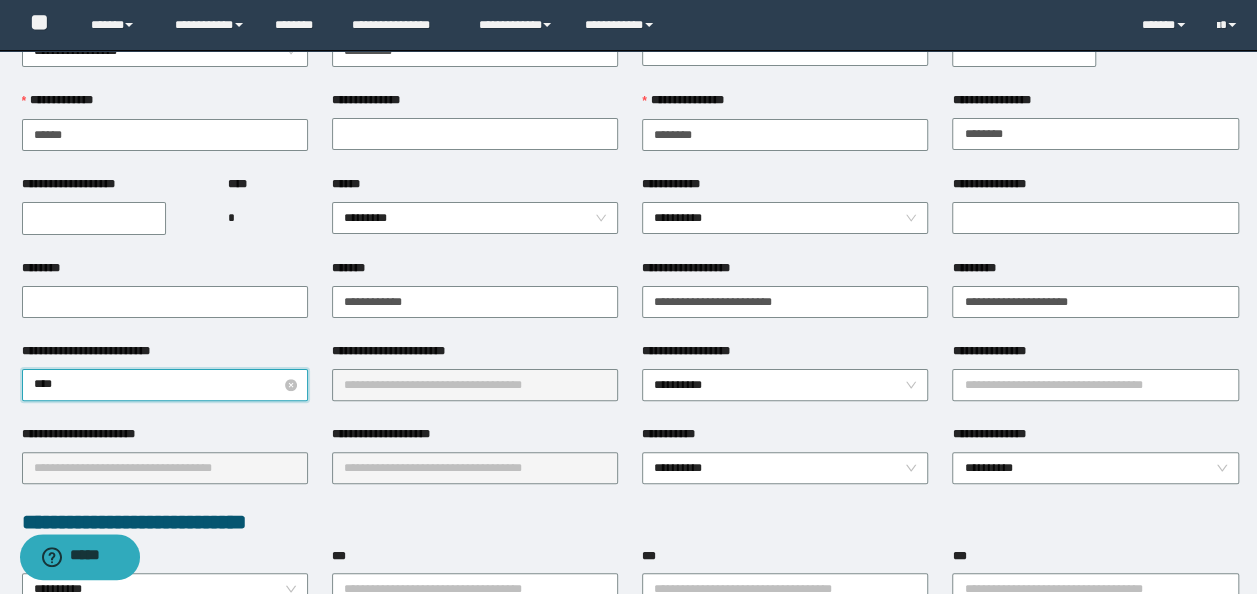 type on "*****" 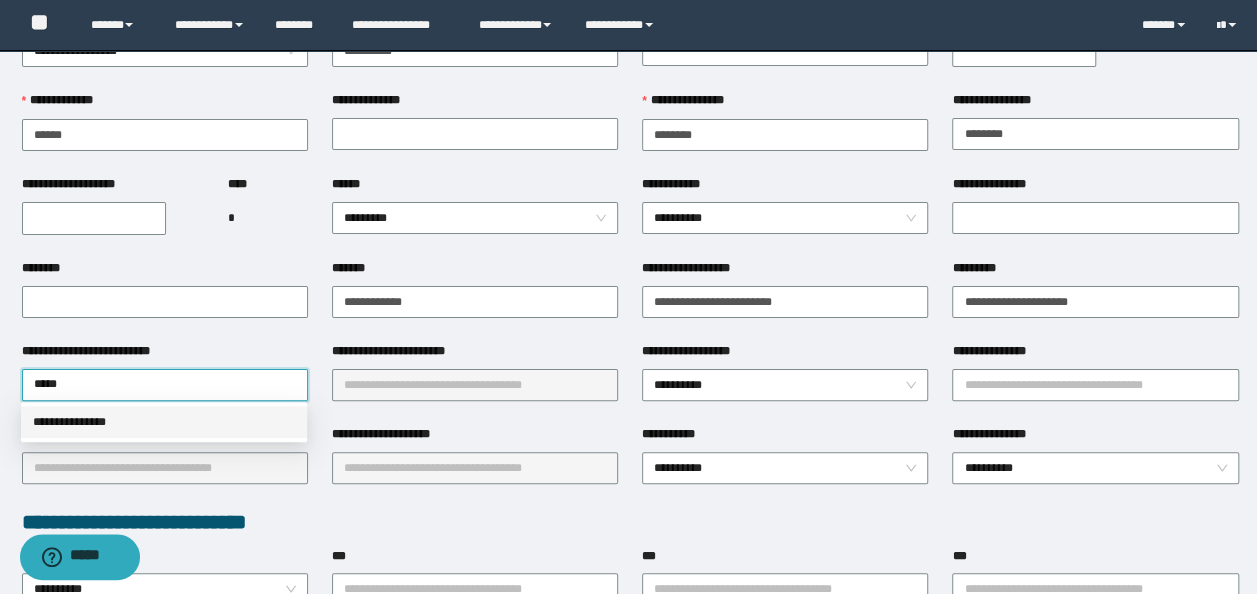 click on "**********" at bounding box center (164, 422) 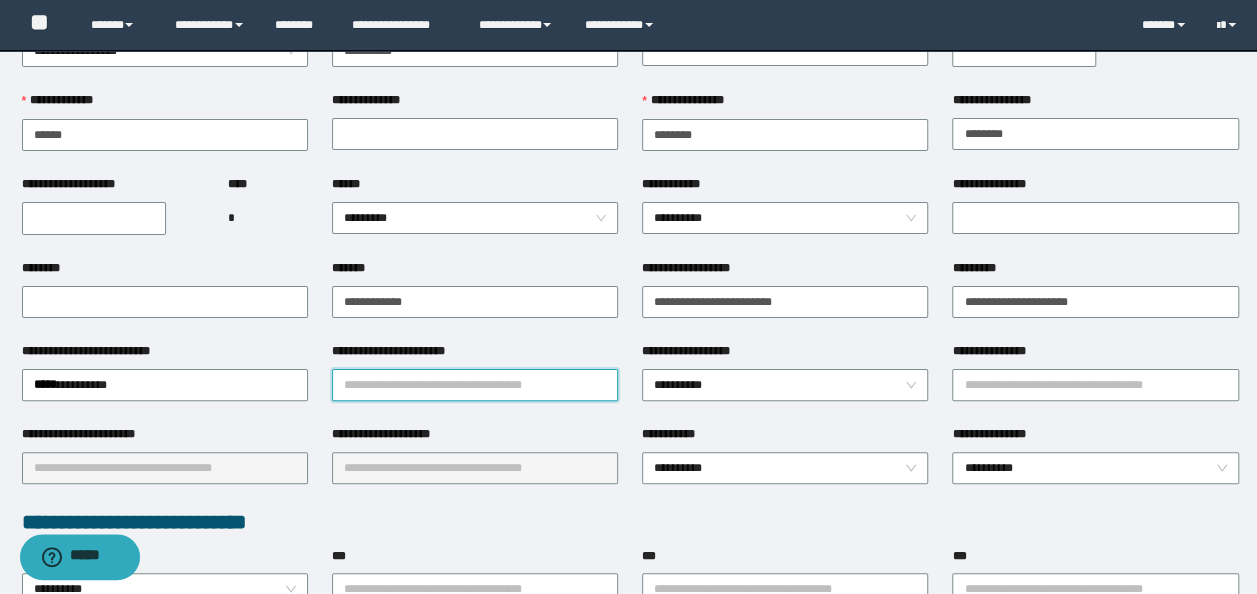 click on "**********" at bounding box center [475, 385] 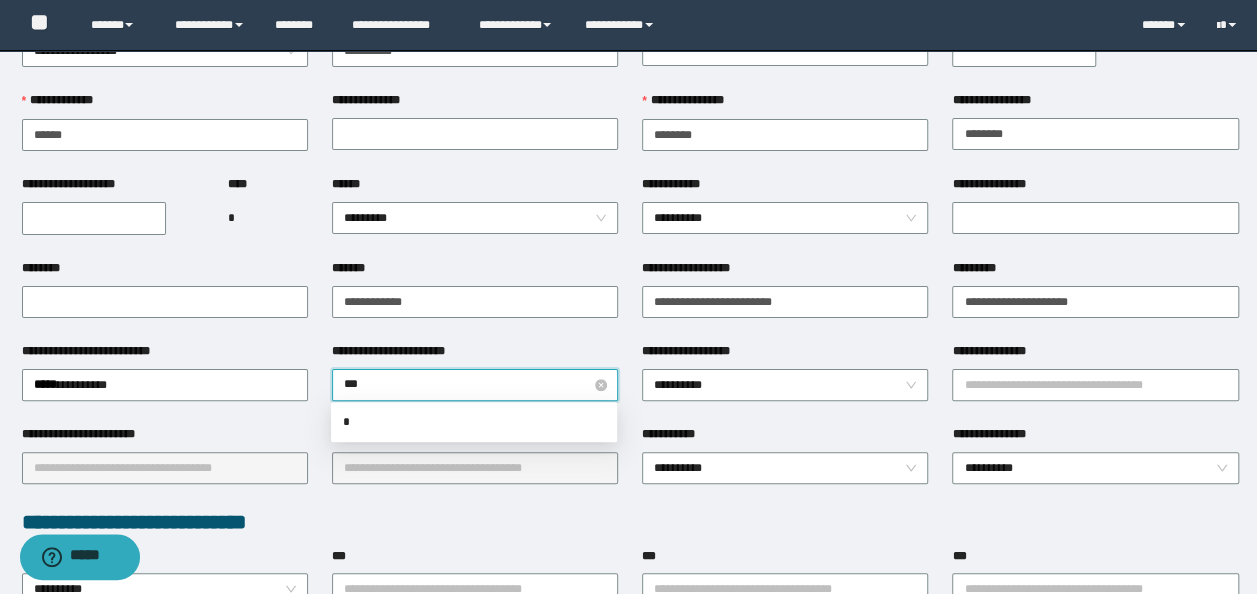 type on "****" 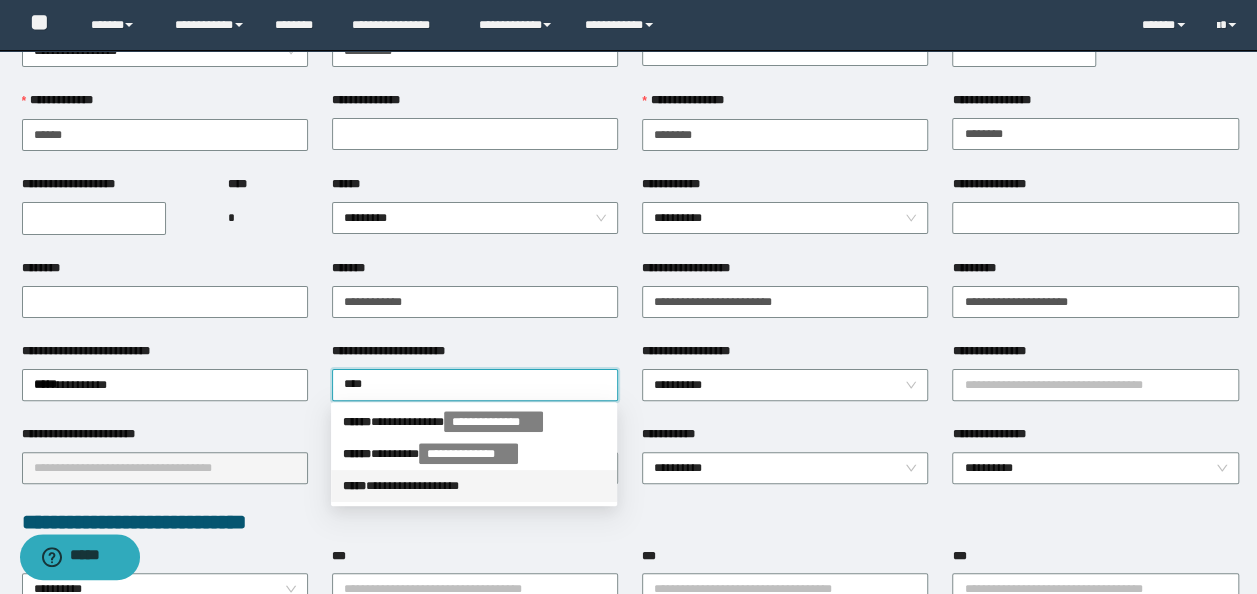click on "**********" at bounding box center [474, 486] 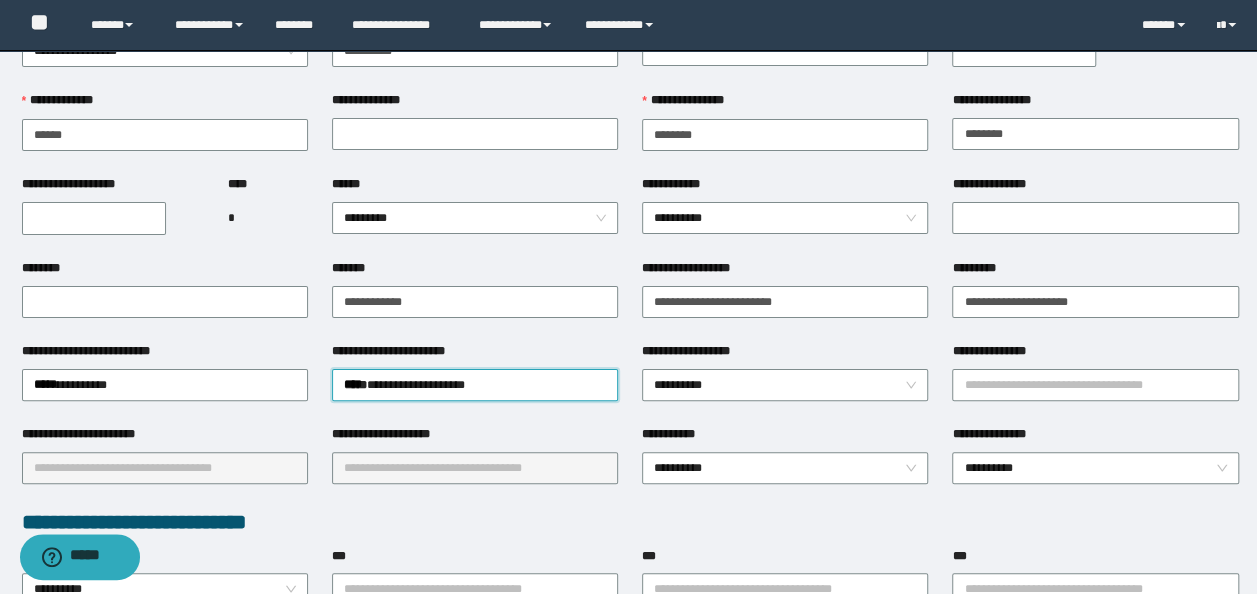 click on "**********" at bounding box center [785, 355] 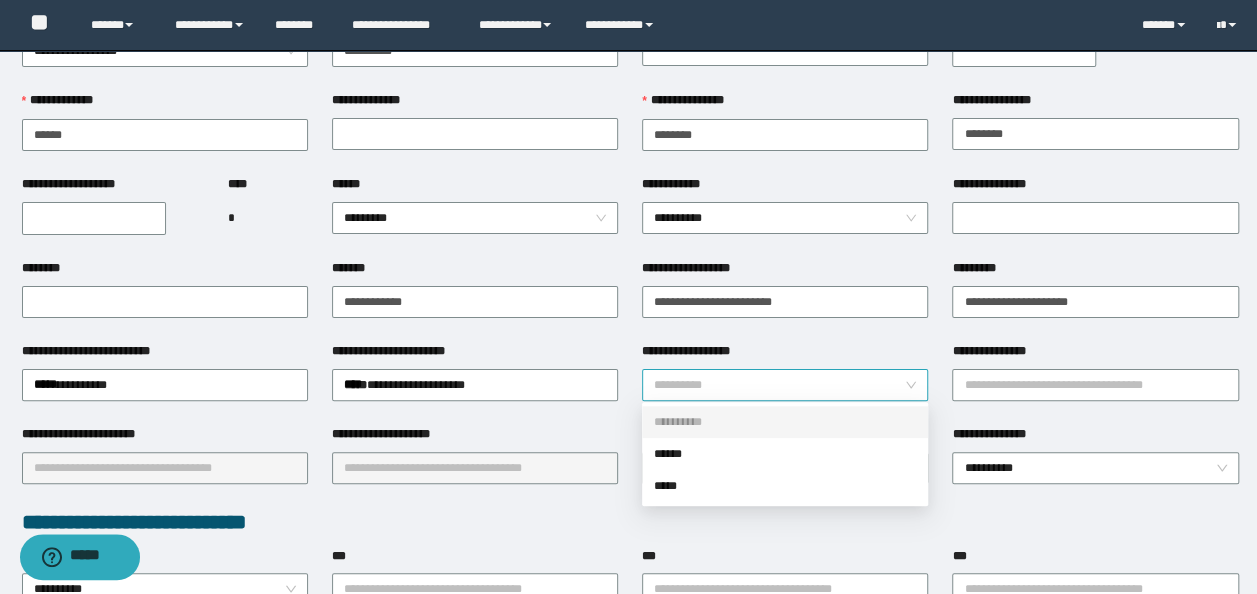click on "**********" at bounding box center (785, 385) 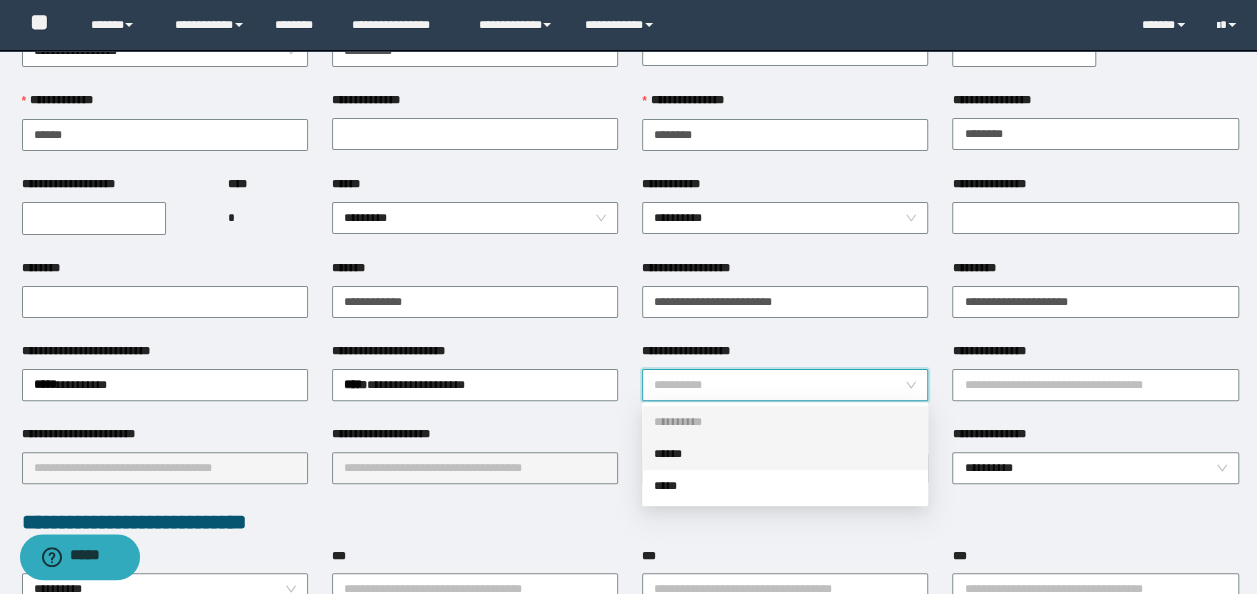 click on "******" at bounding box center [785, 454] 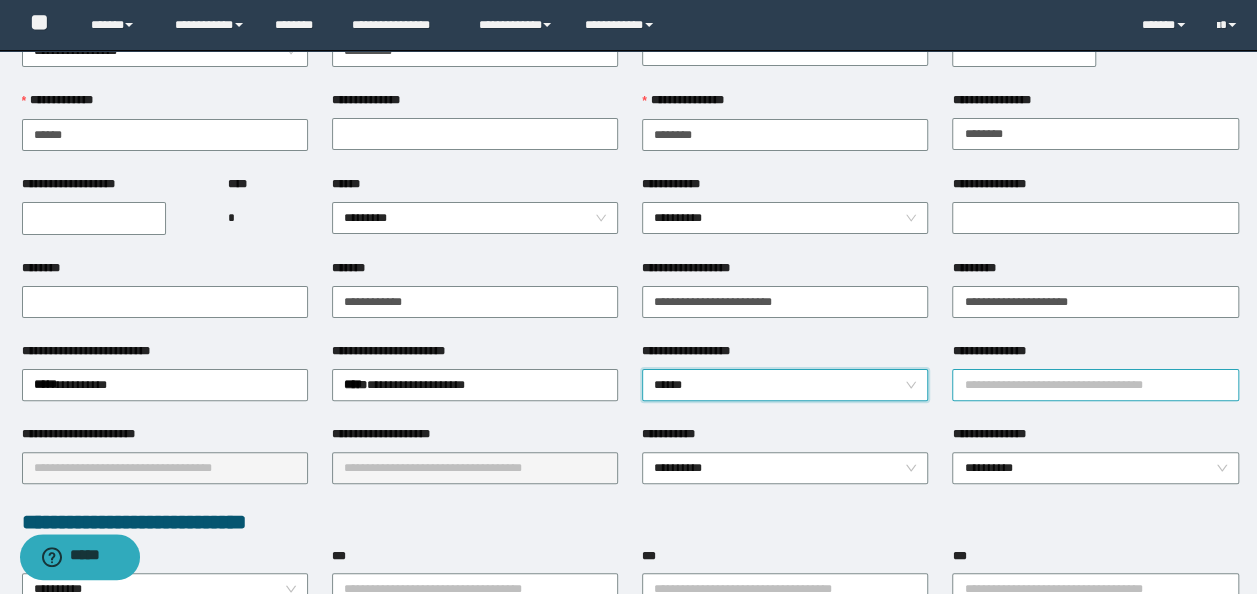 click on "**********" at bounding box center [1095, 385] 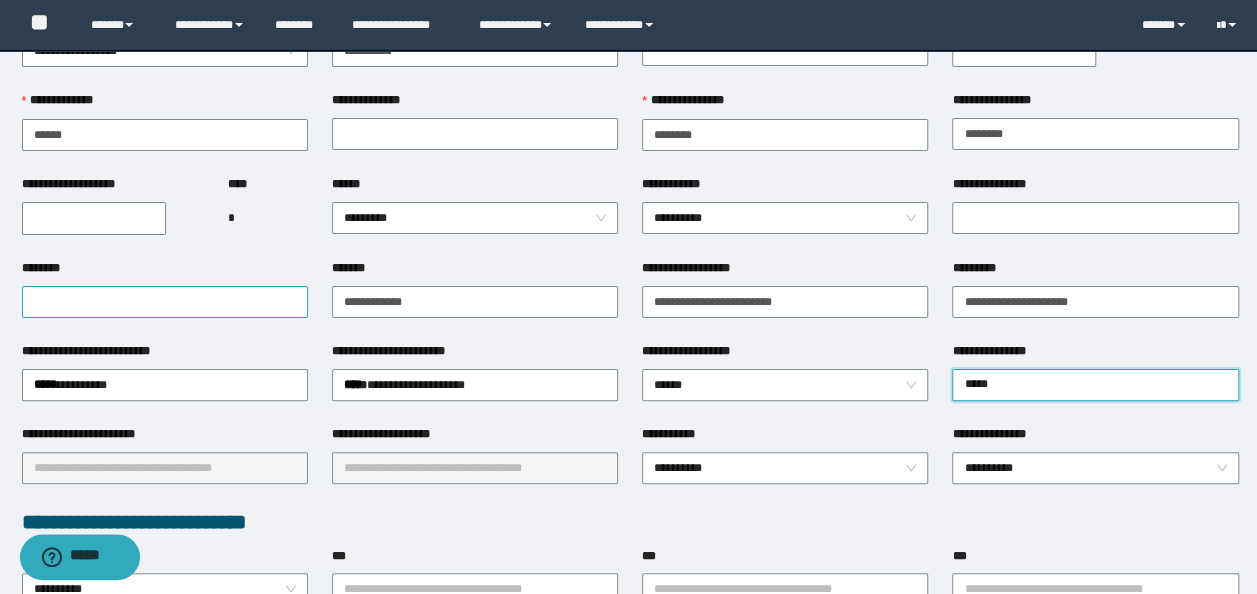 drag, startPoint x: 1024, startPoint y: 370, endPoint x: 284, endPoint y: 303, distance: 743.0269 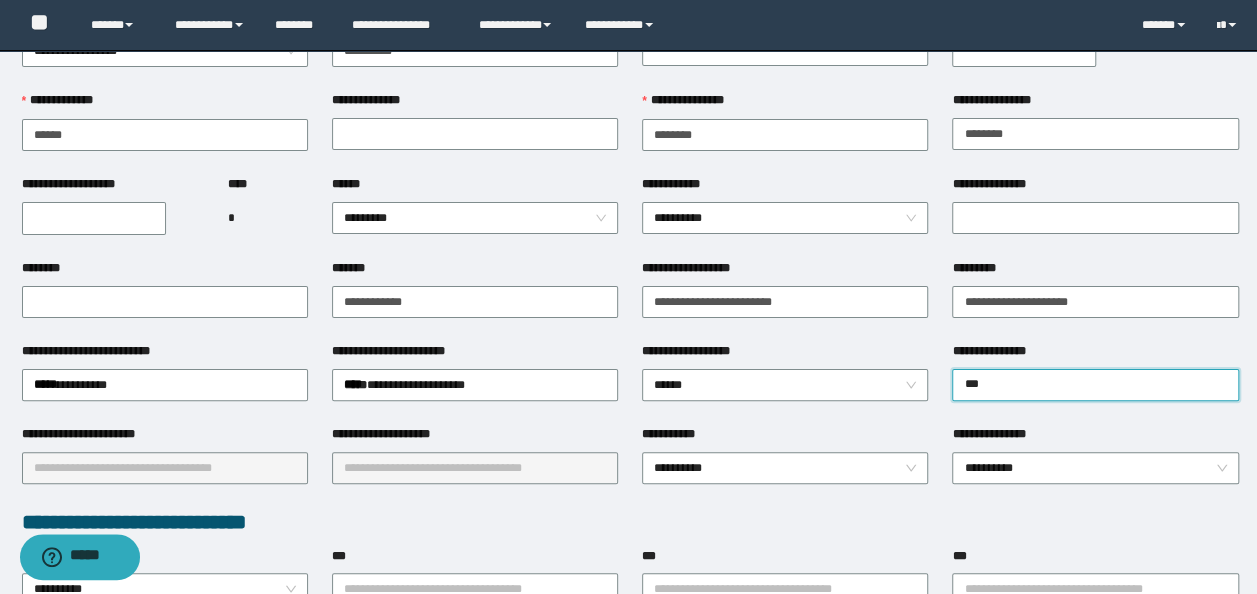 type on "****" 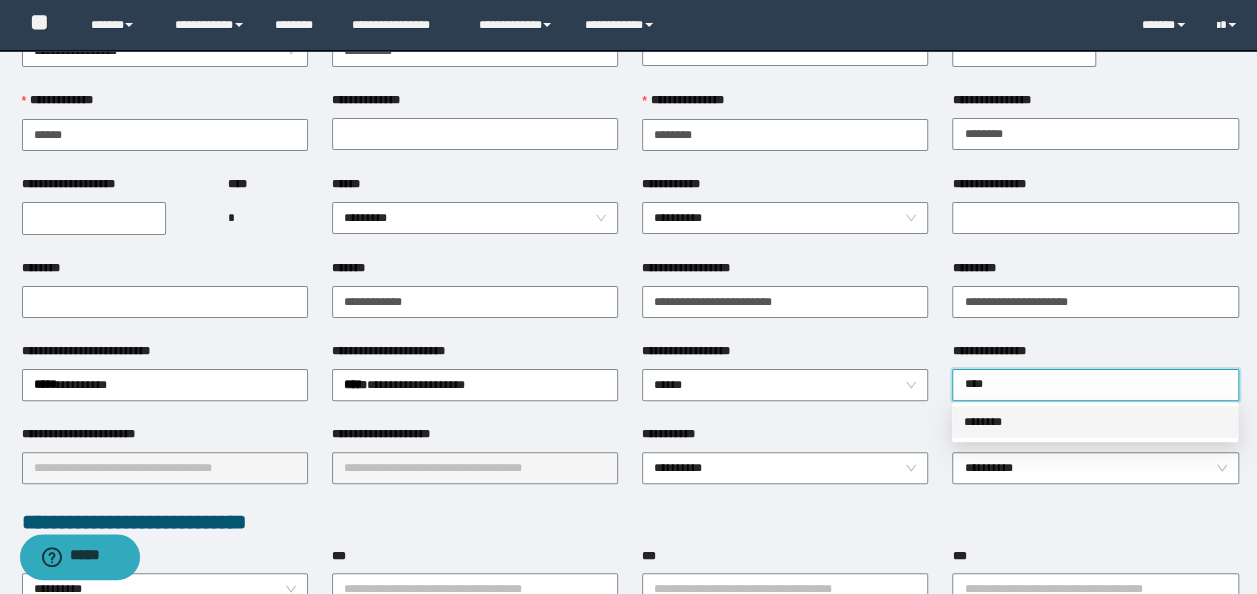 click on "********" at bounding box center [1095, 422] 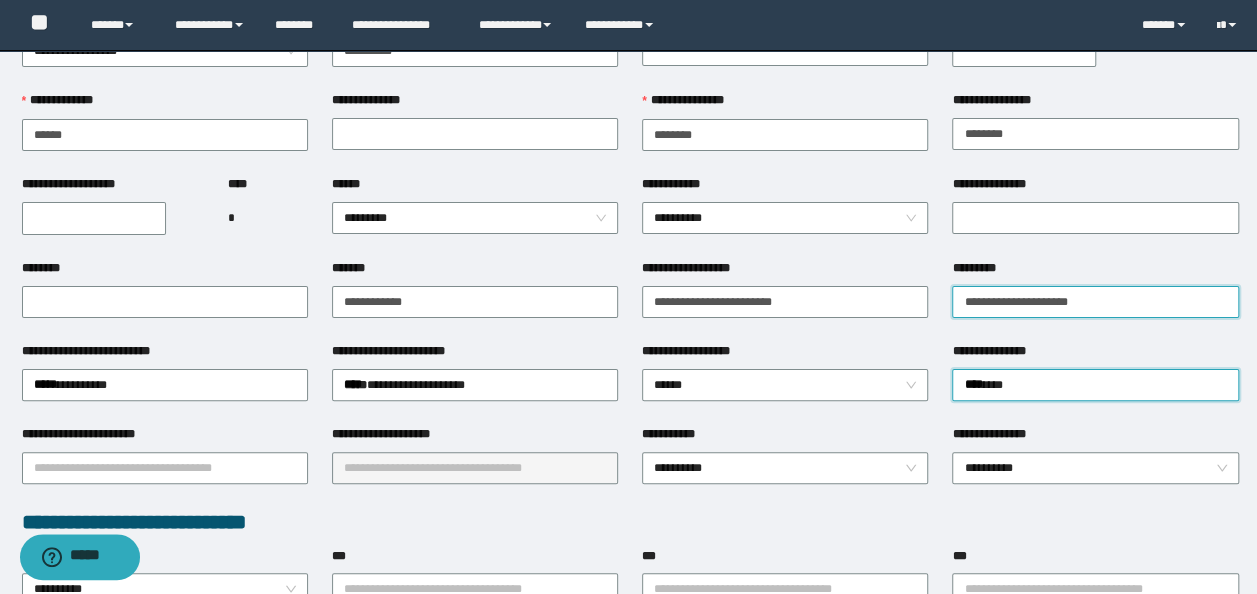 drag, startPoint x: 1058, startPoint y: 300, endPoint x: 1068, endPoint y: 310, distance: 14.142136 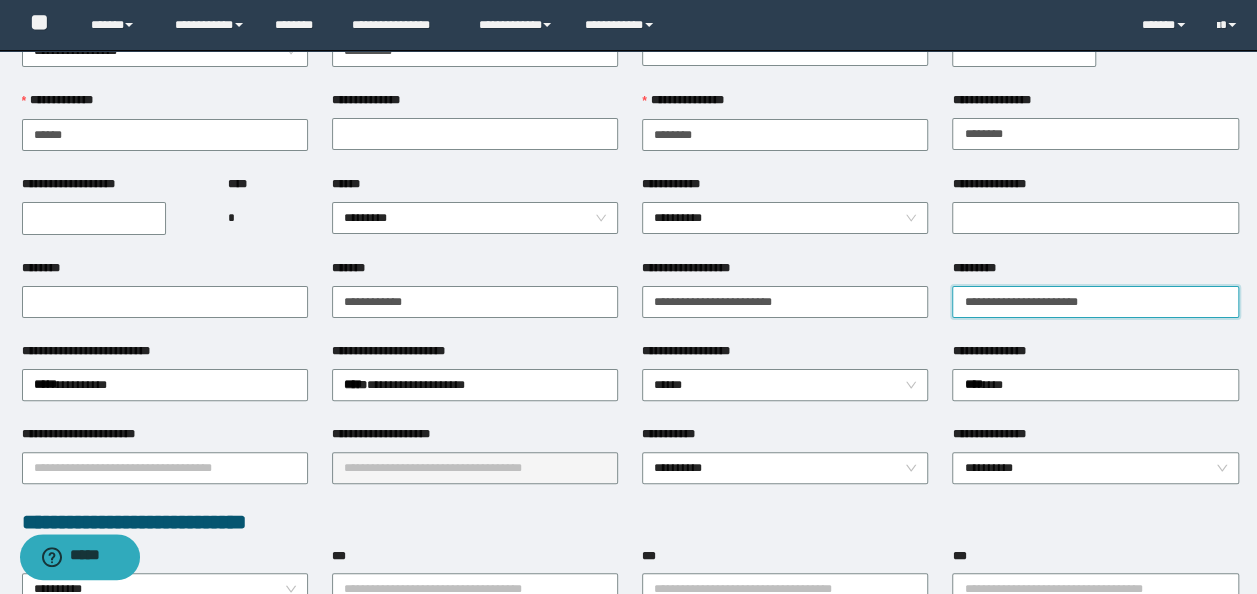 type on "**********" 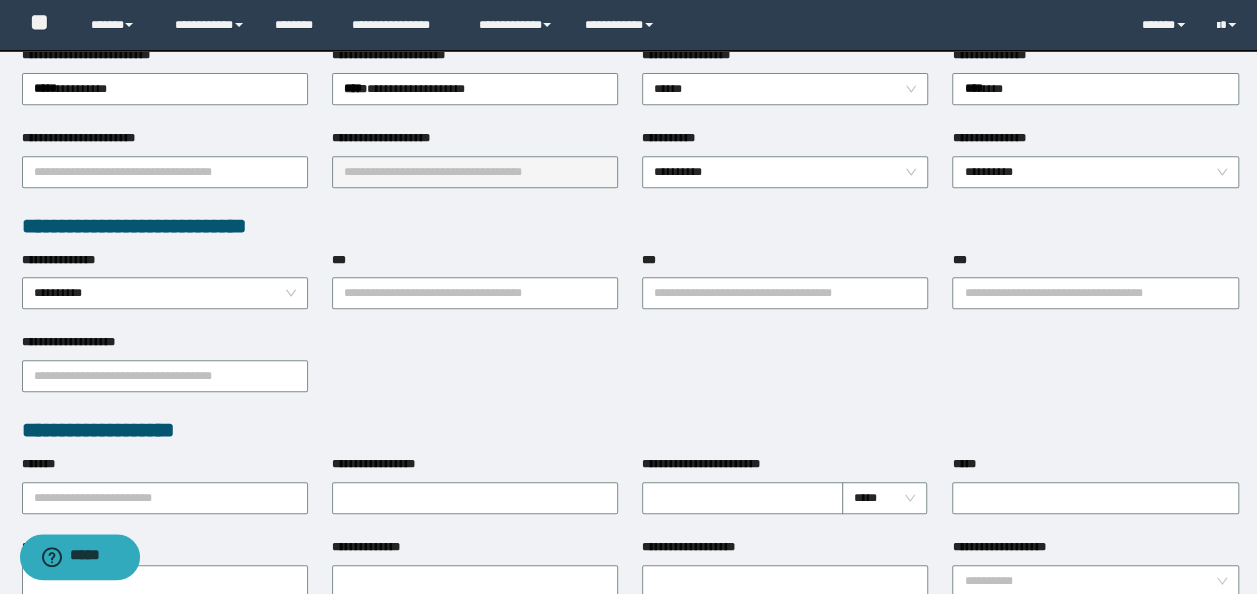 scroll, scrollTop: 400, scrollLeft: 0, axis: vertical 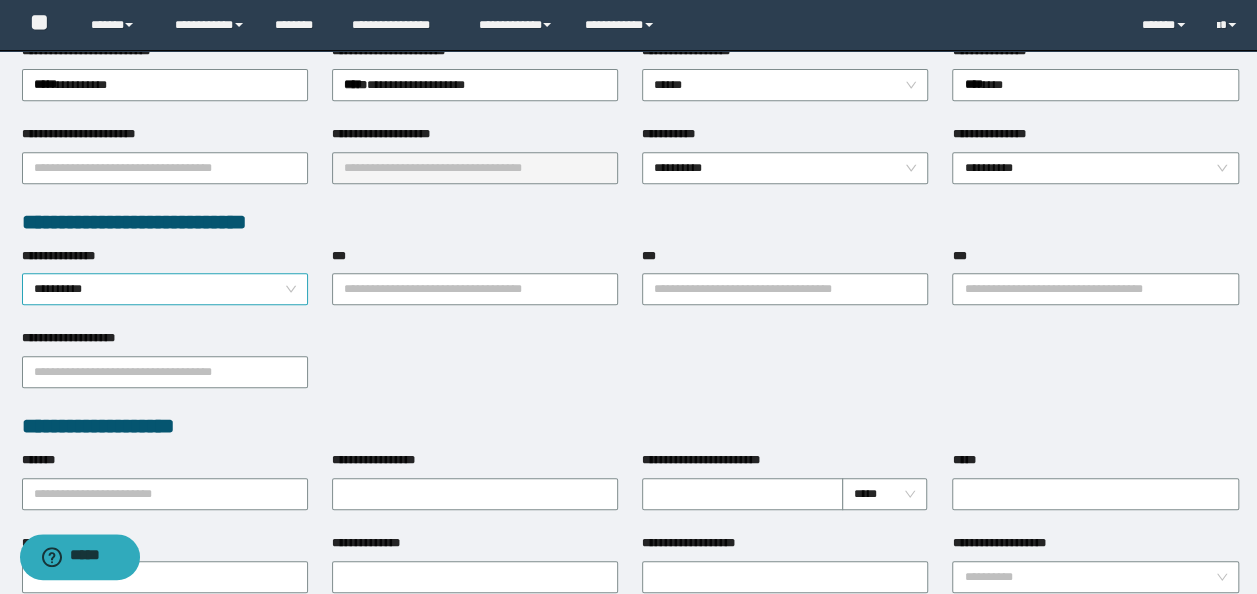 click on "**********" at bounding box center (165, 289) 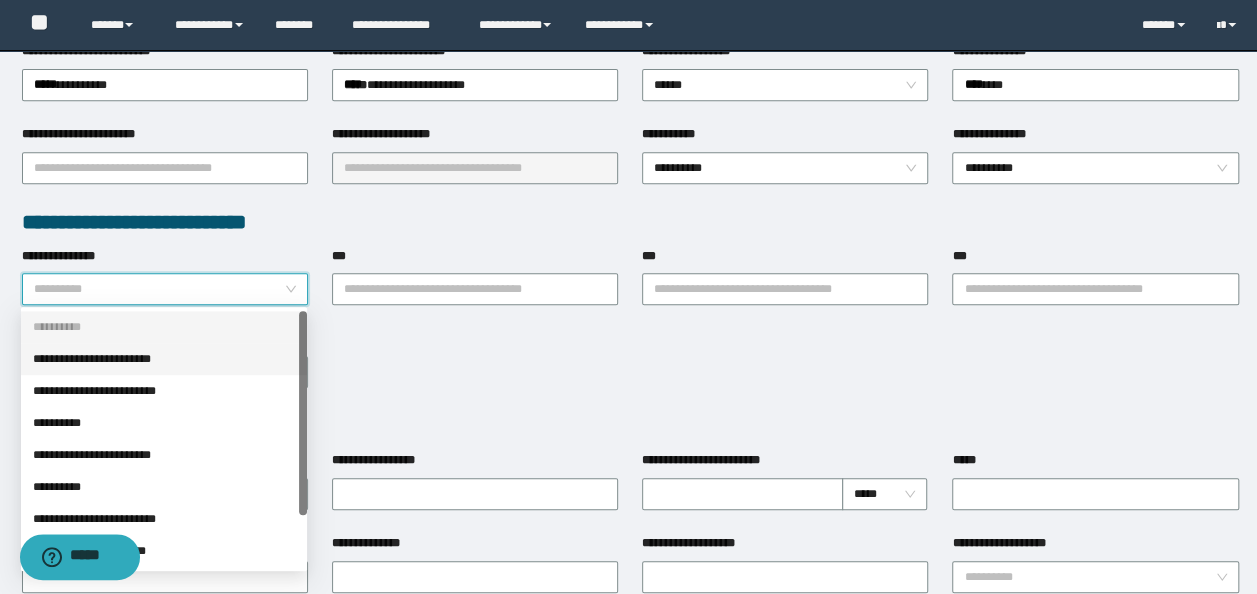 click on "**********" at bounding box center [164, 359] 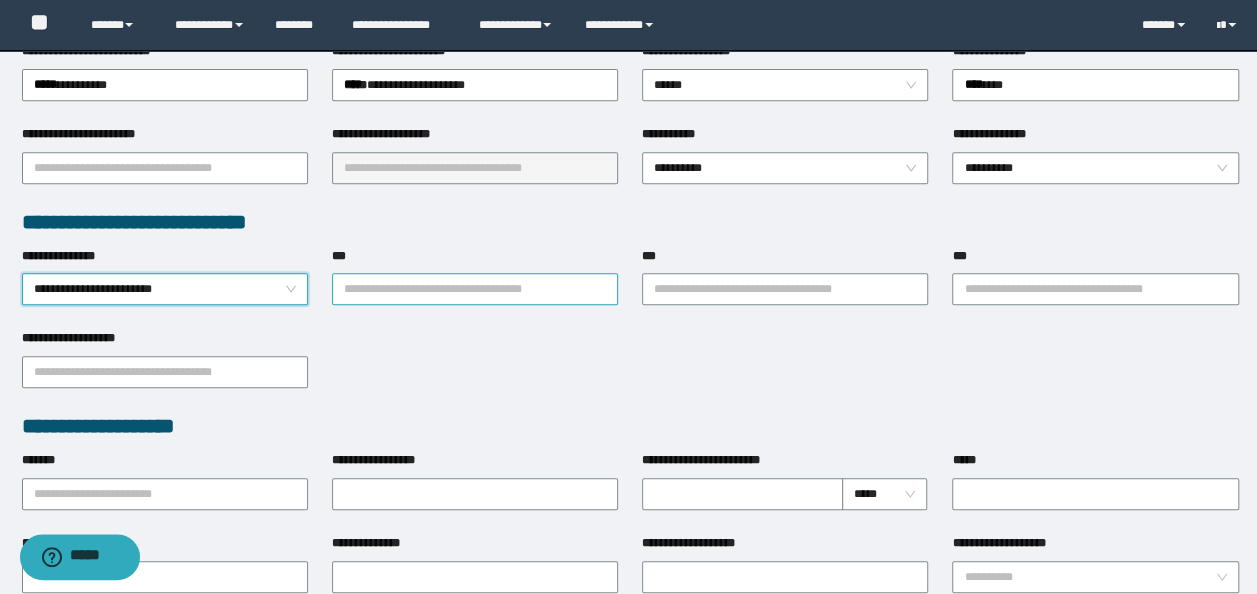click on "***" at bounding box center [475, 289] 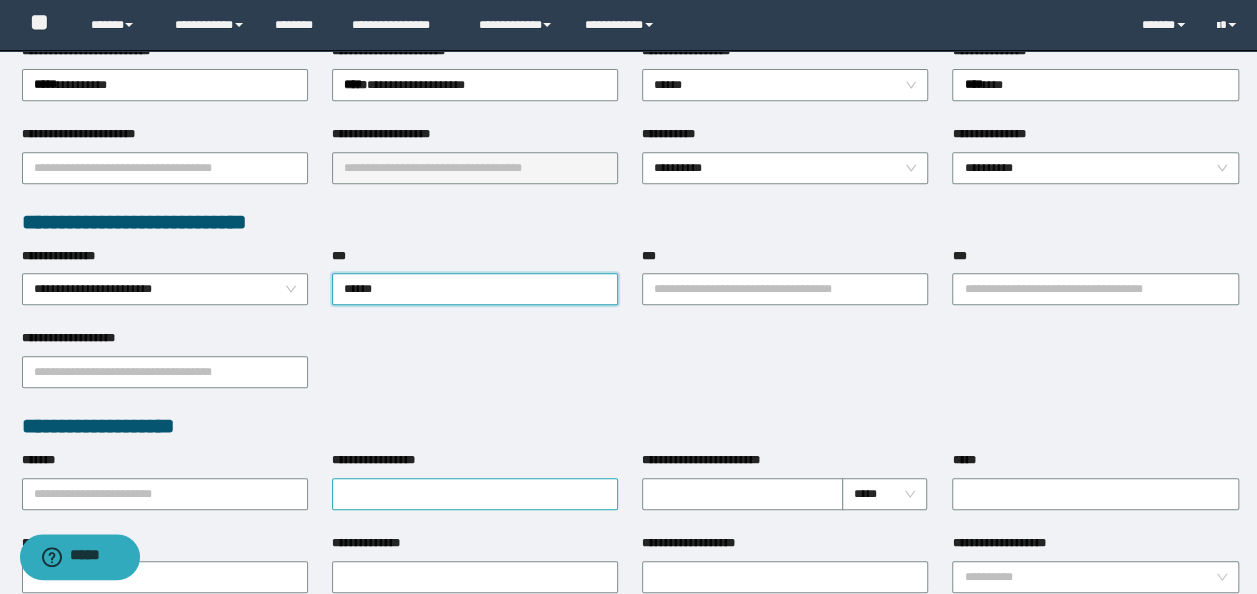 type on "*******" 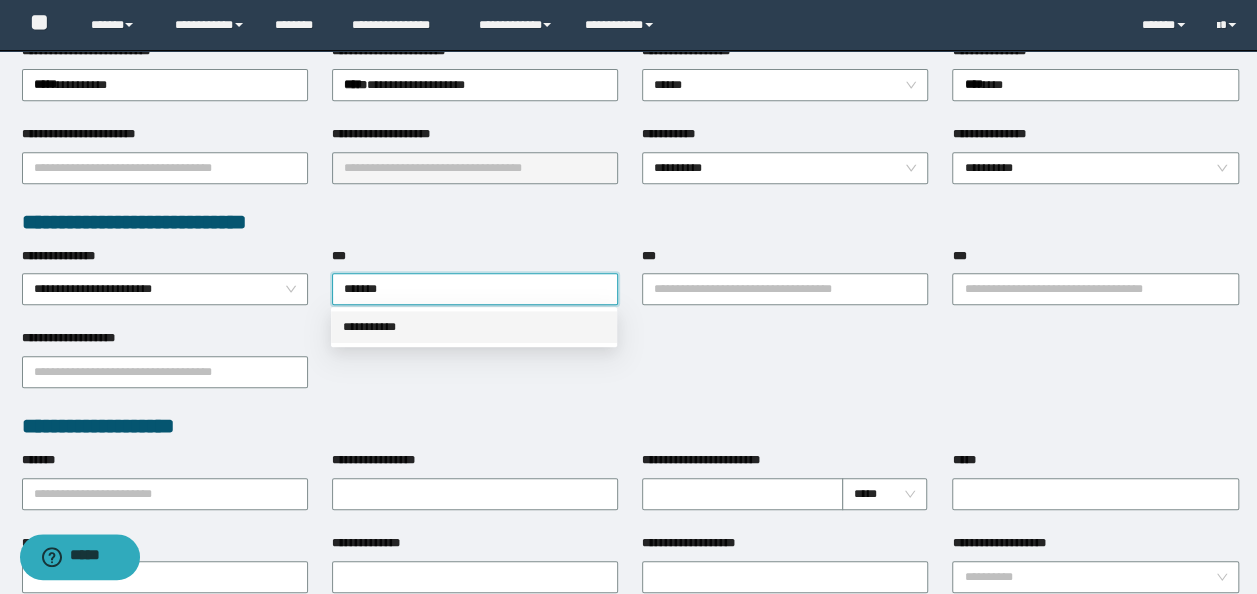click on "**********" at bounding box center [474, 327] 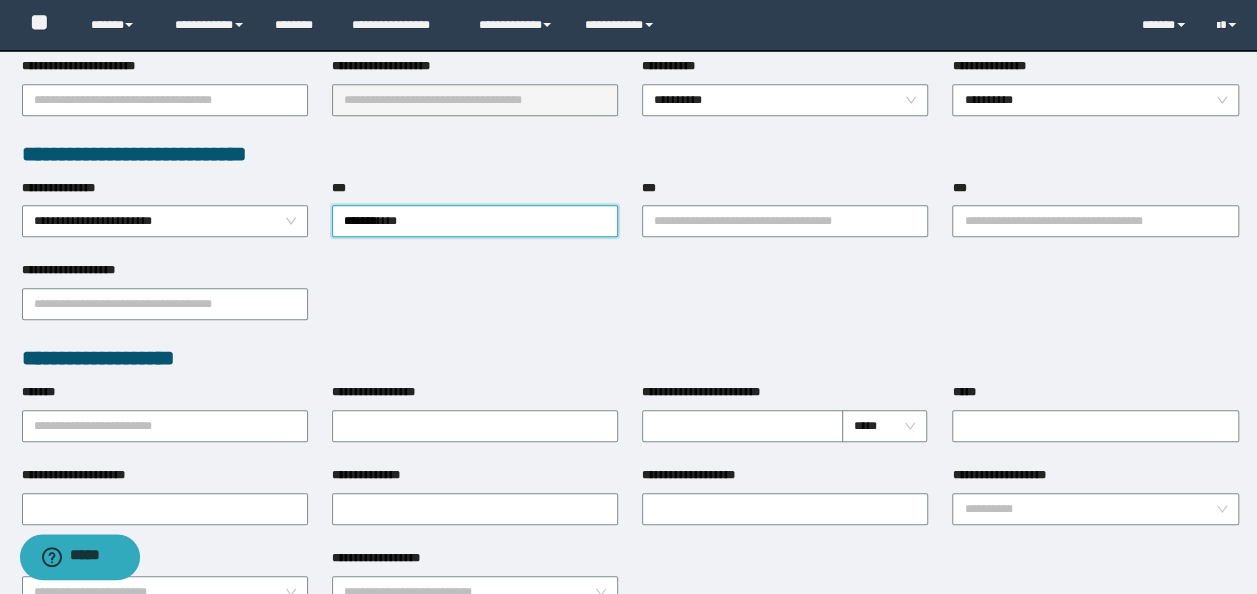 scroll, scrollTop: 500, scrollLeft: 0, axis: vertical 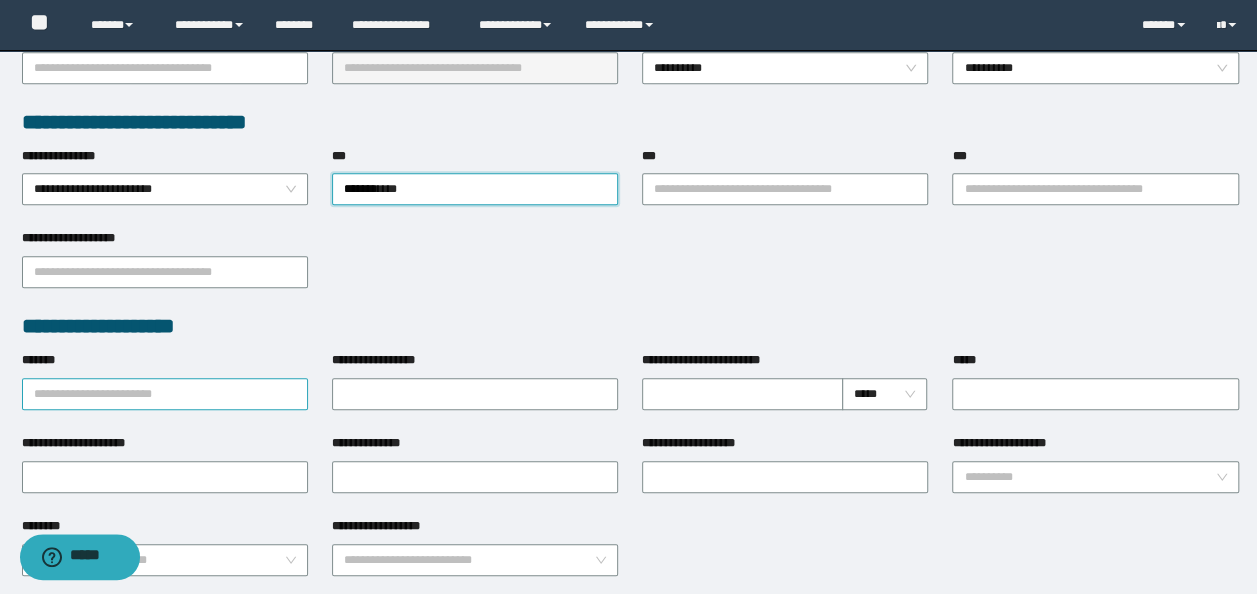 click on "*******" at bounding box center [165, 394] 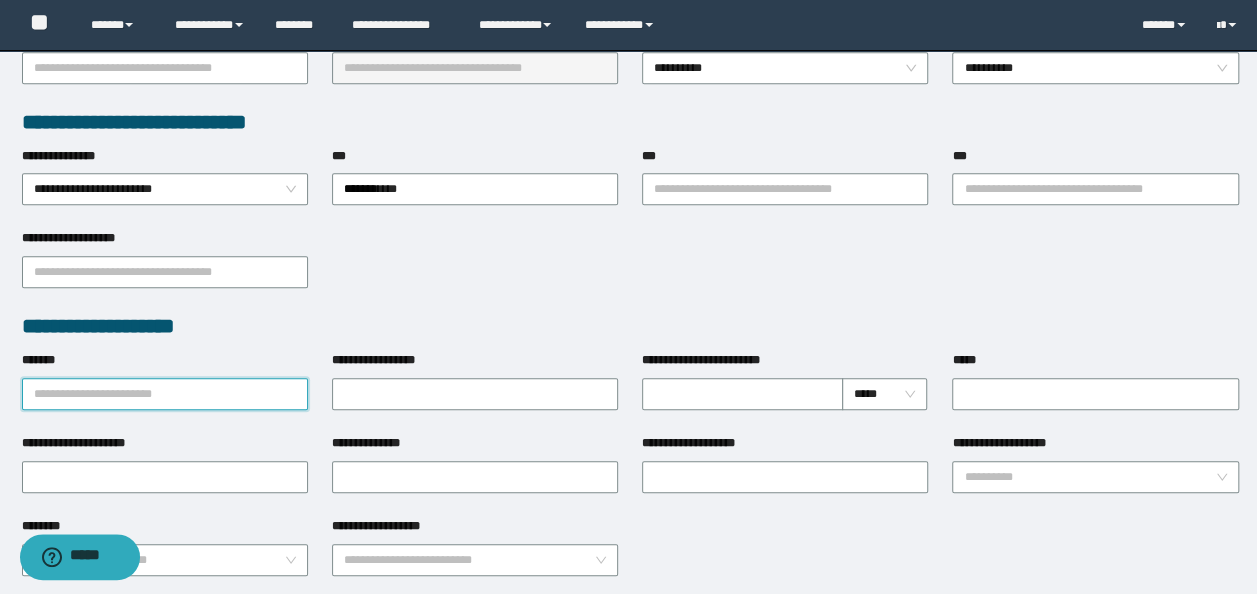 paste on "**********" 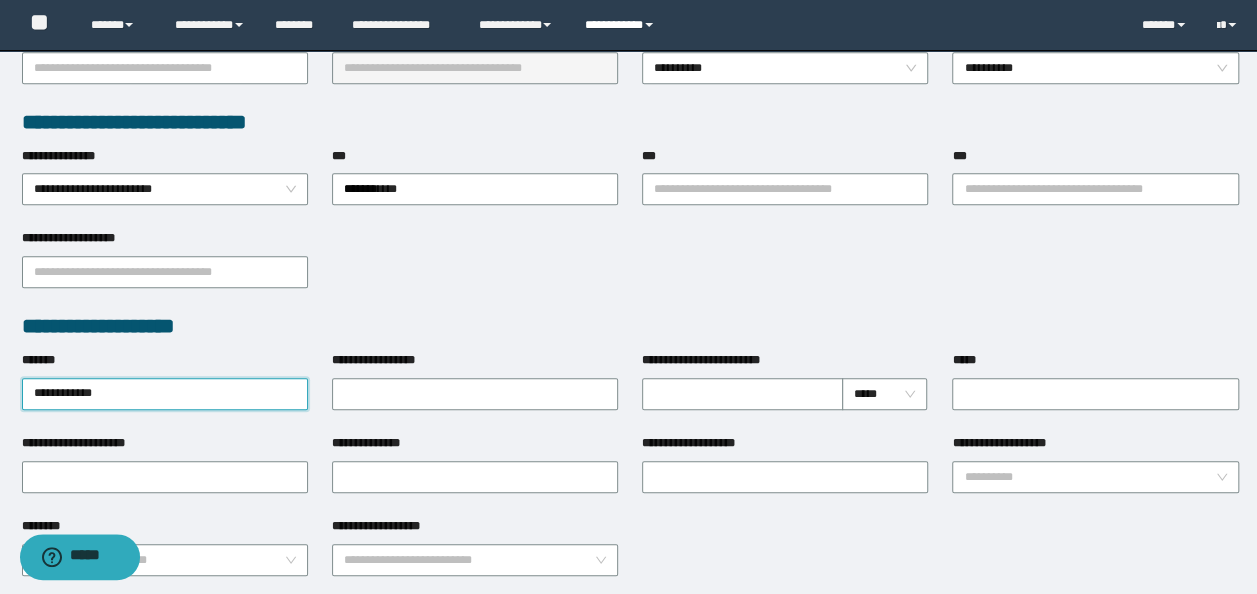 type on "**********" 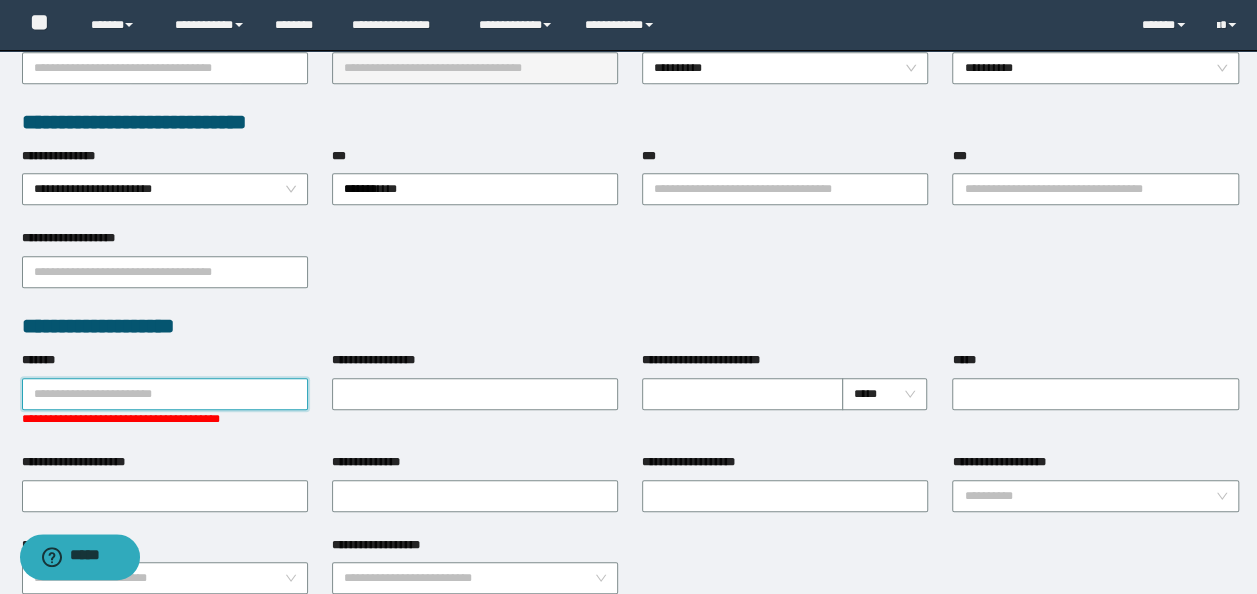 paste on "**********" 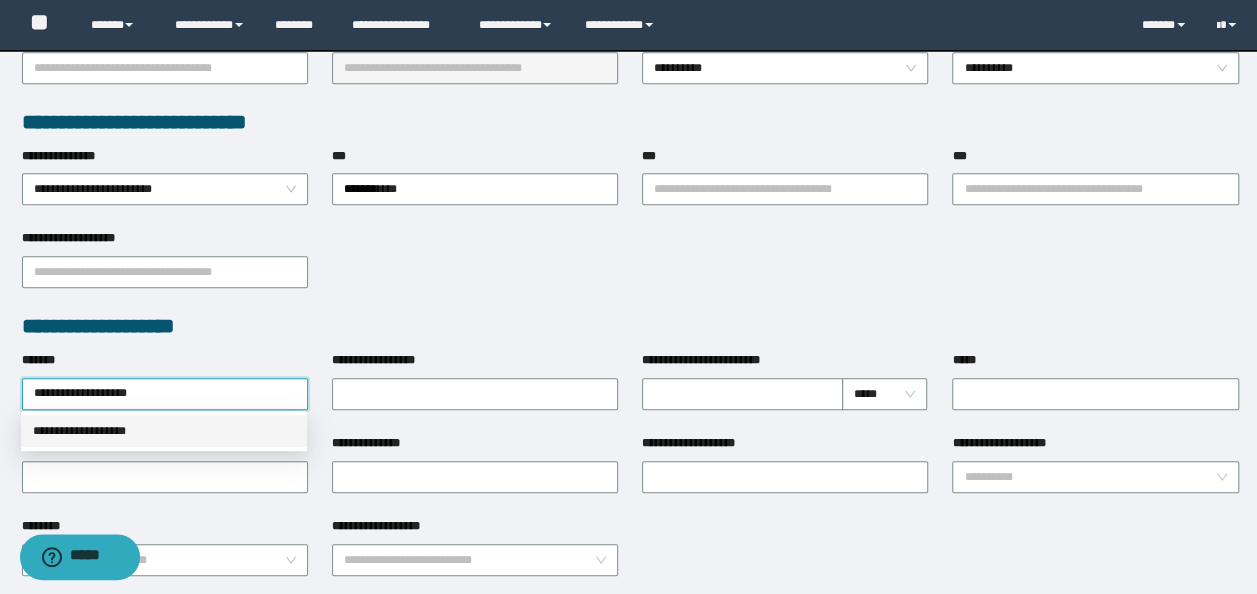 click on "**********" at bounding box center (164, 431) 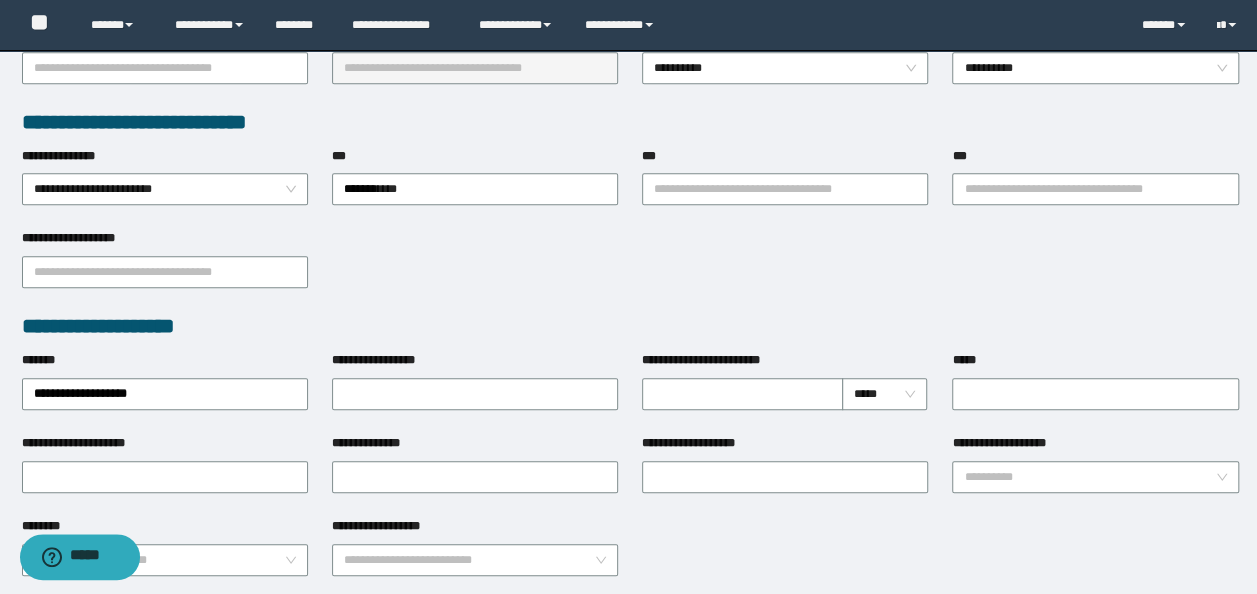 type 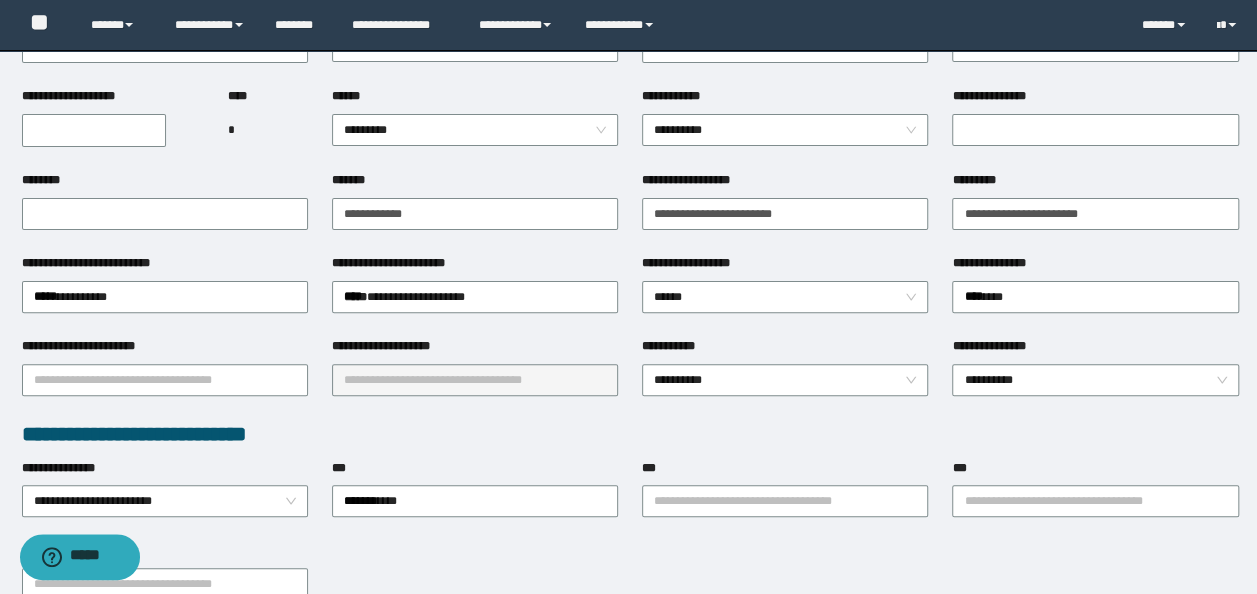 scroll, scrollTop: 0, scrollLeft: 0, axis: both 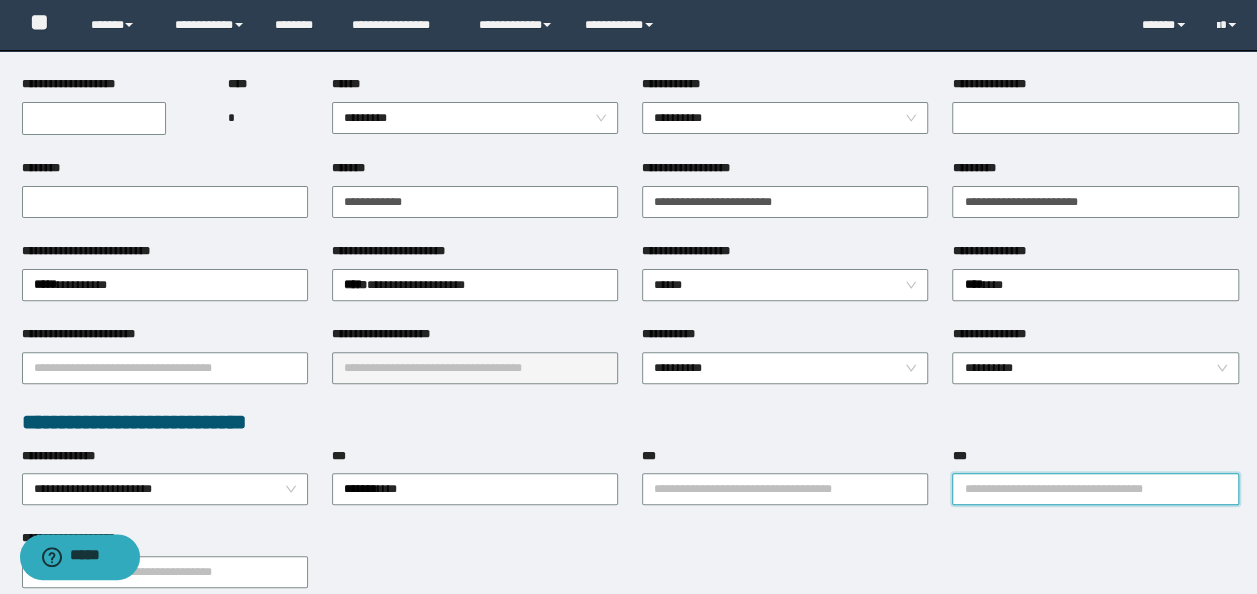 click on "***" at bounding box center [1095, 489] 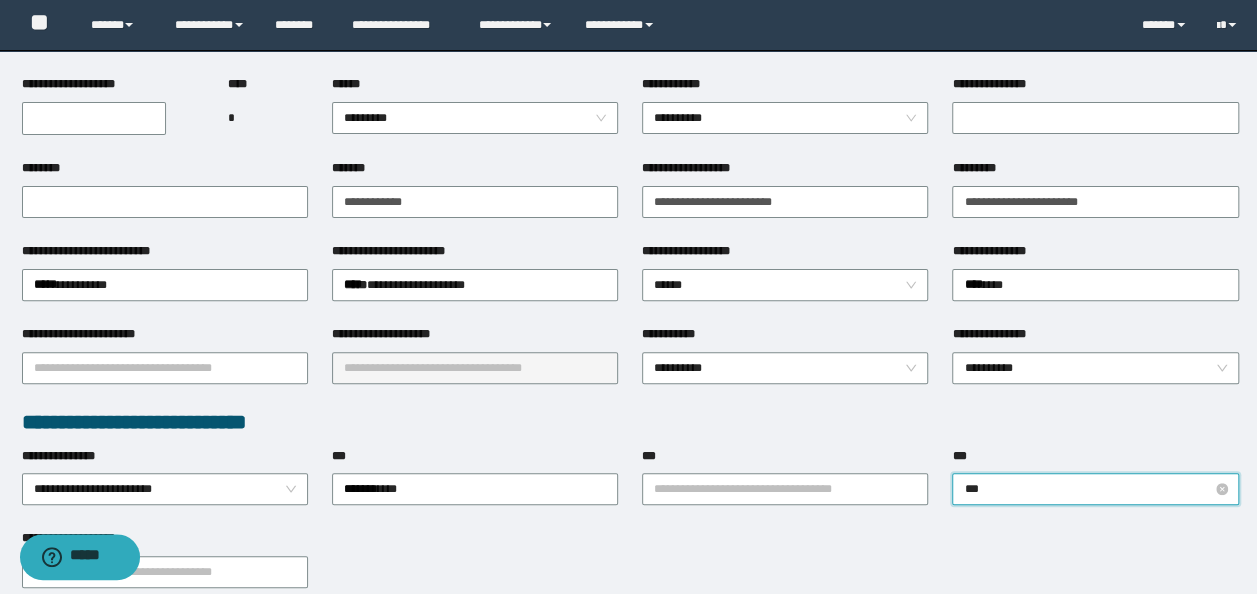 type on "****" 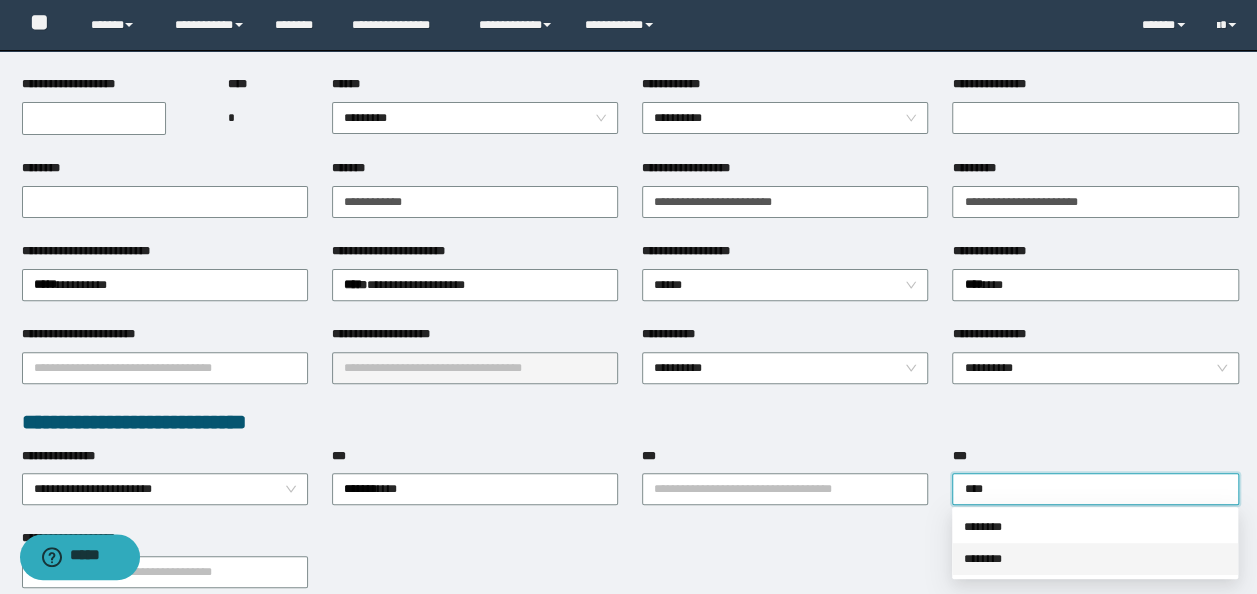 click on "********" at bounding box center [1095, 559] 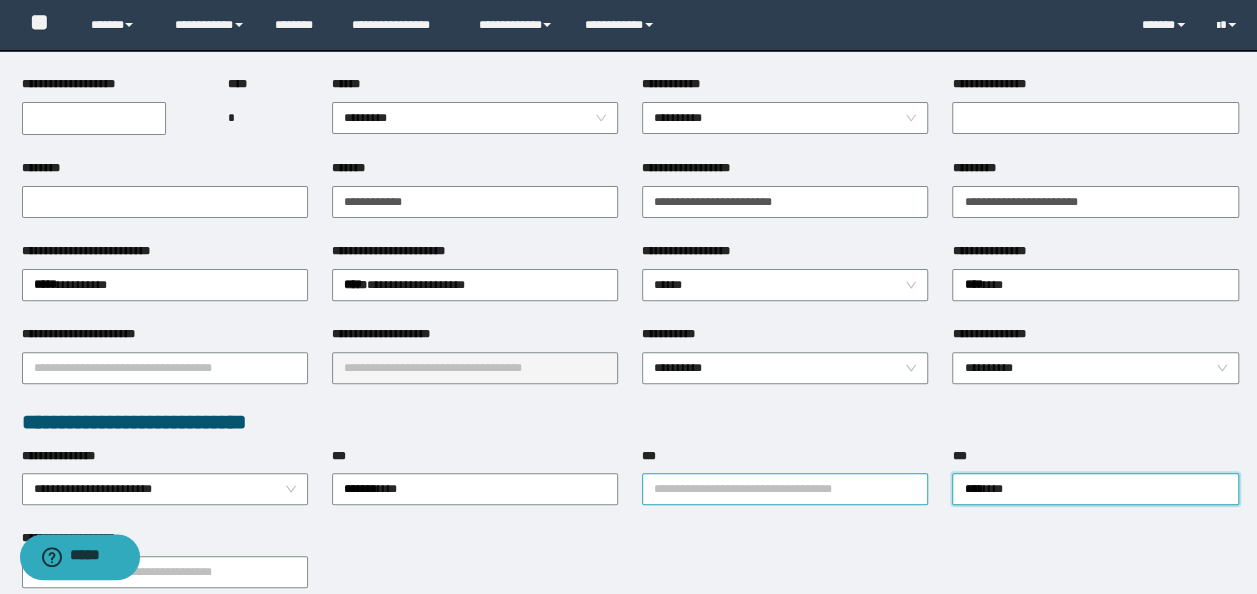 click on "***" at bounding box center (785, 489) 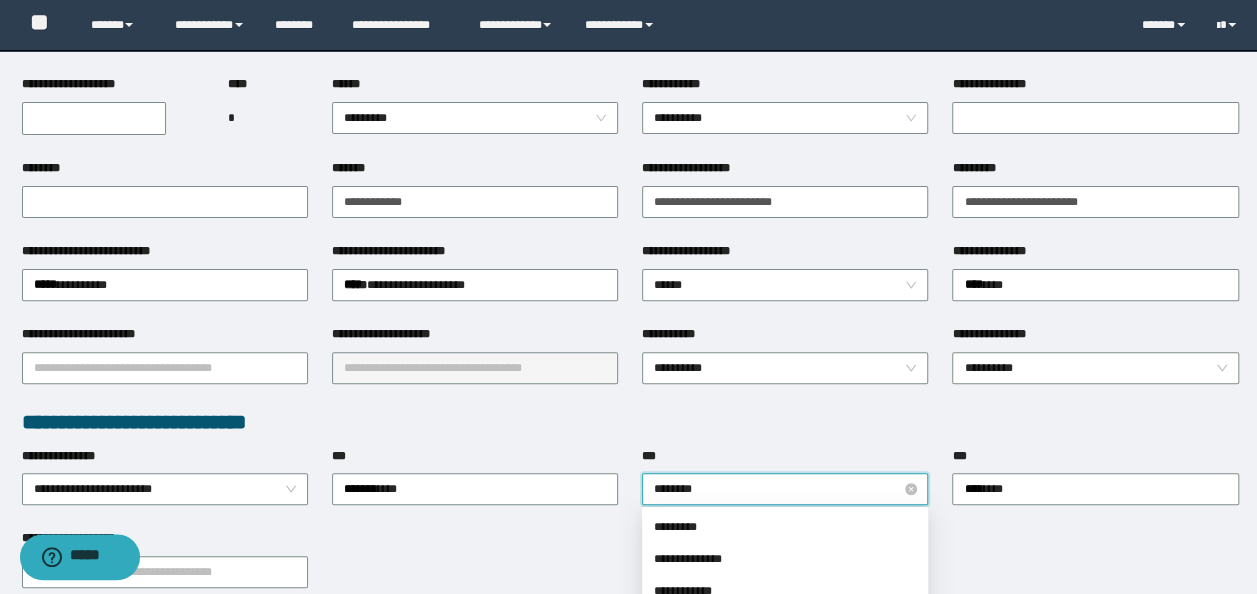 type on "*********" 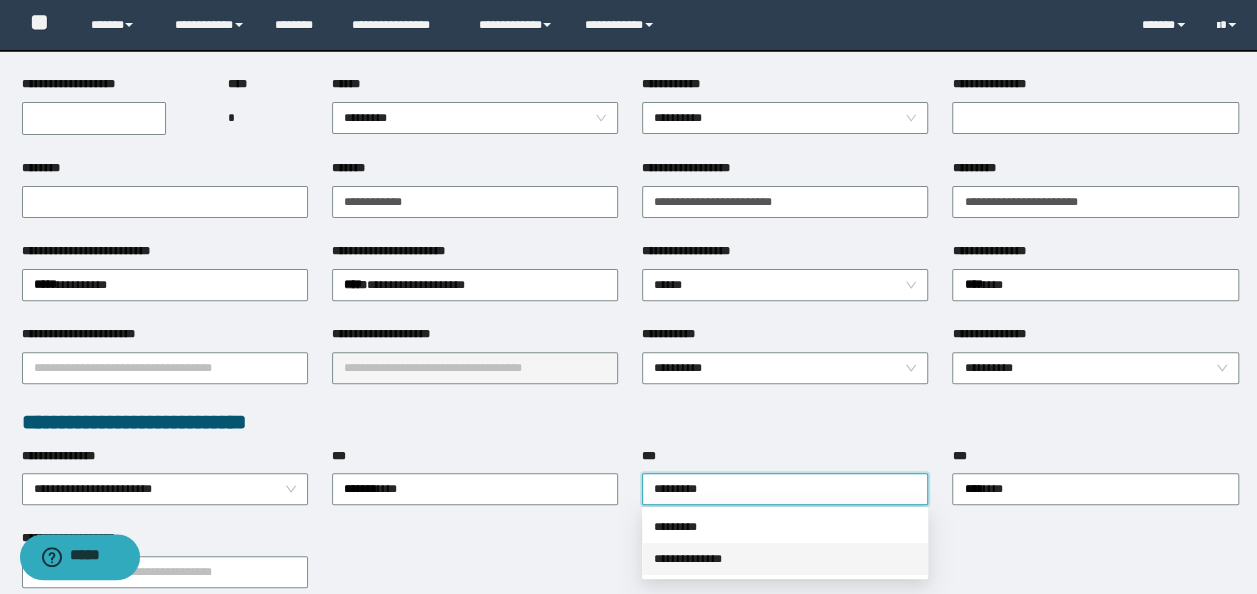 click on "**********" at bounding box center [785, 559] 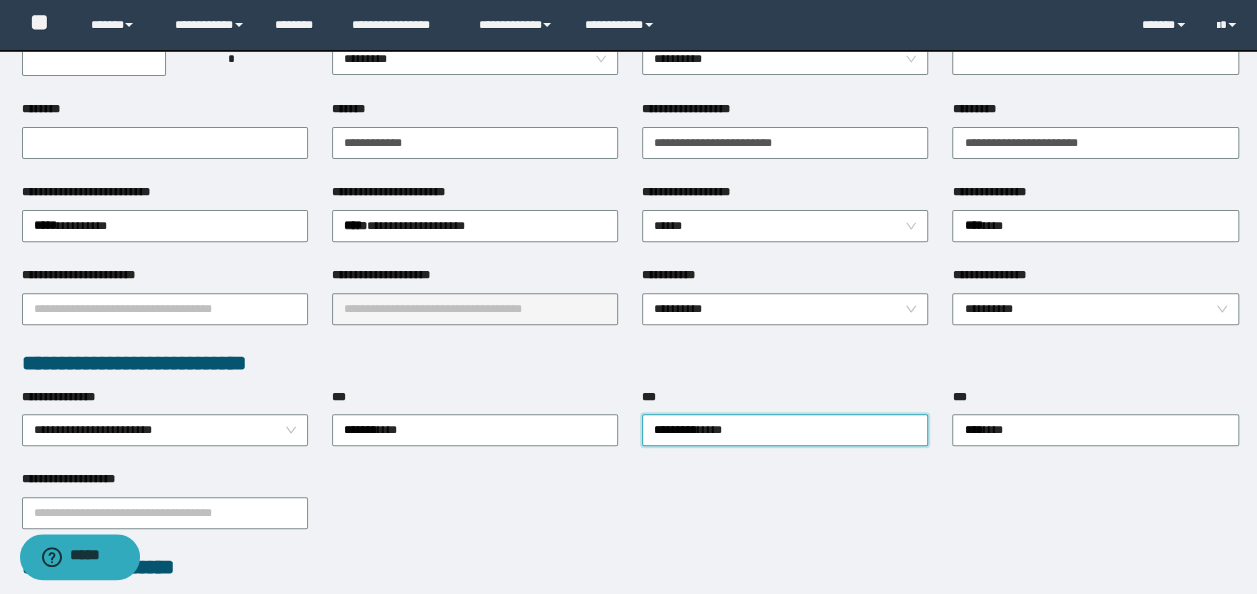 scroll, scrollTop: 300, scrollLeft: 0, axis: vertical 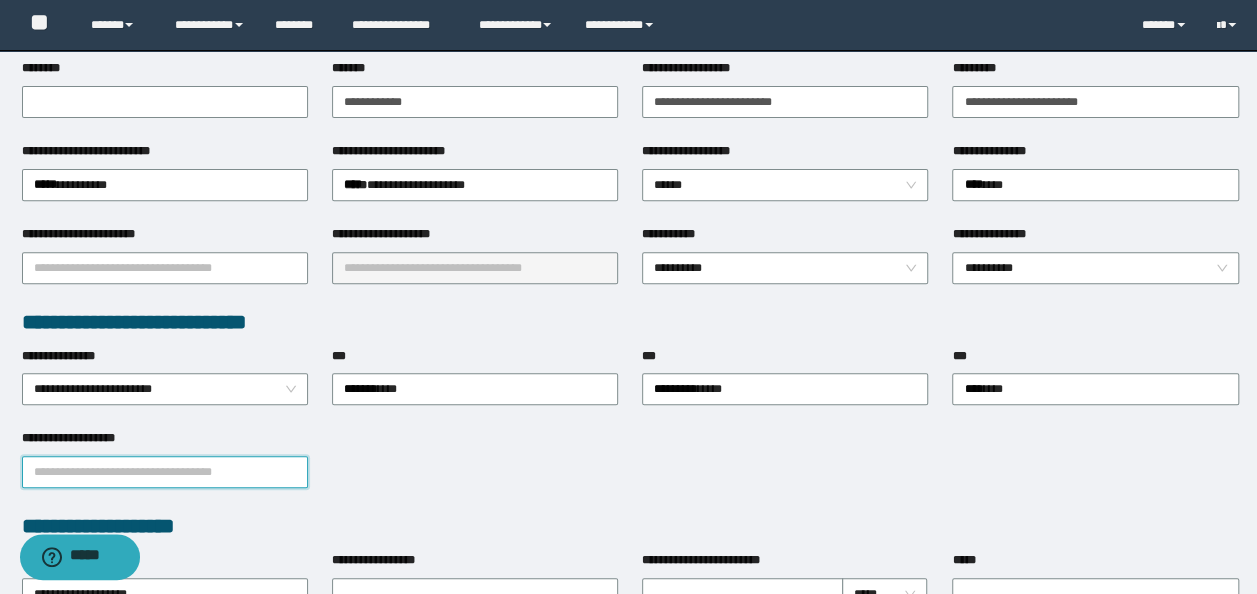 click on "**********" at bounding box center (165, 472) 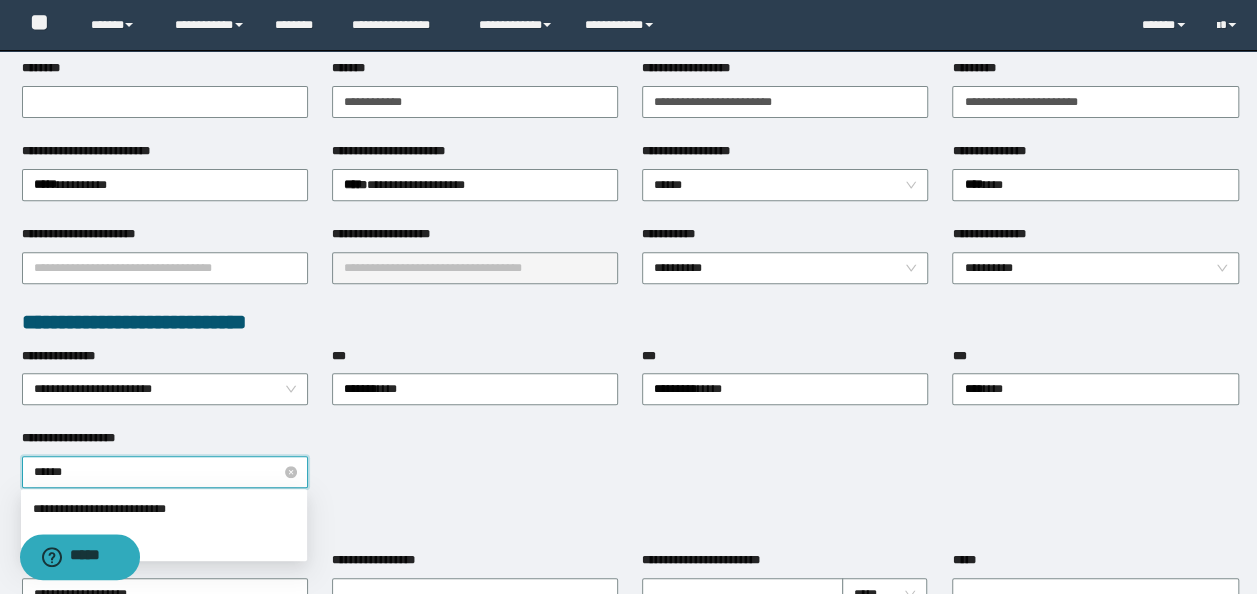 type on "*******" 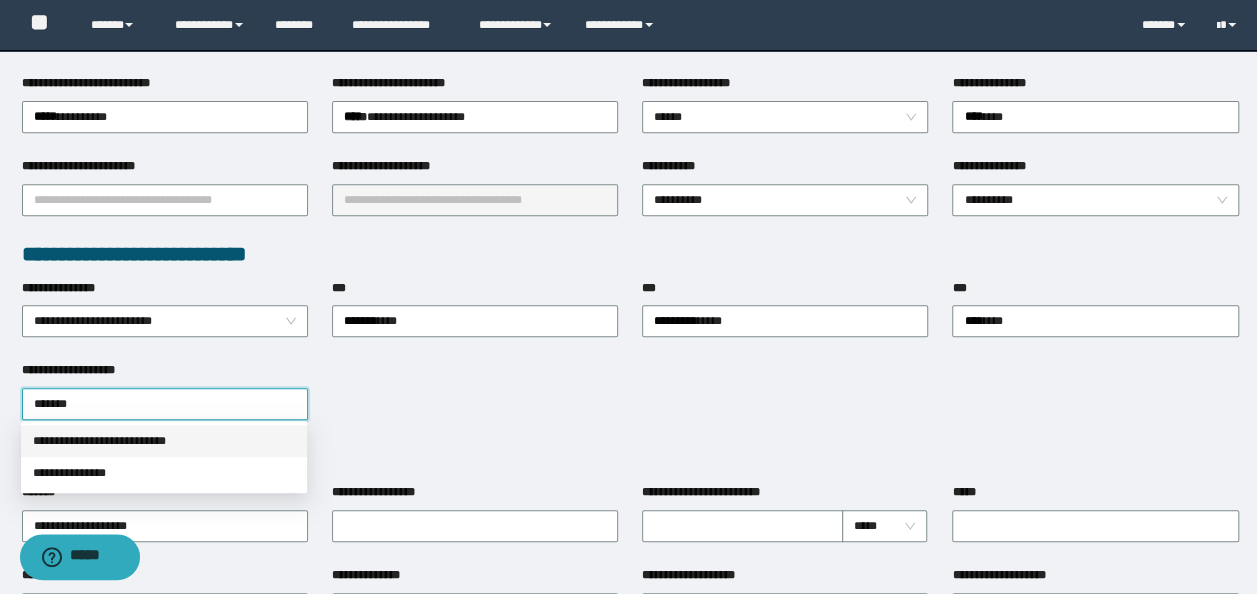 scroll, scrollTop: 400, scrollLeft: 0, axis: vertical 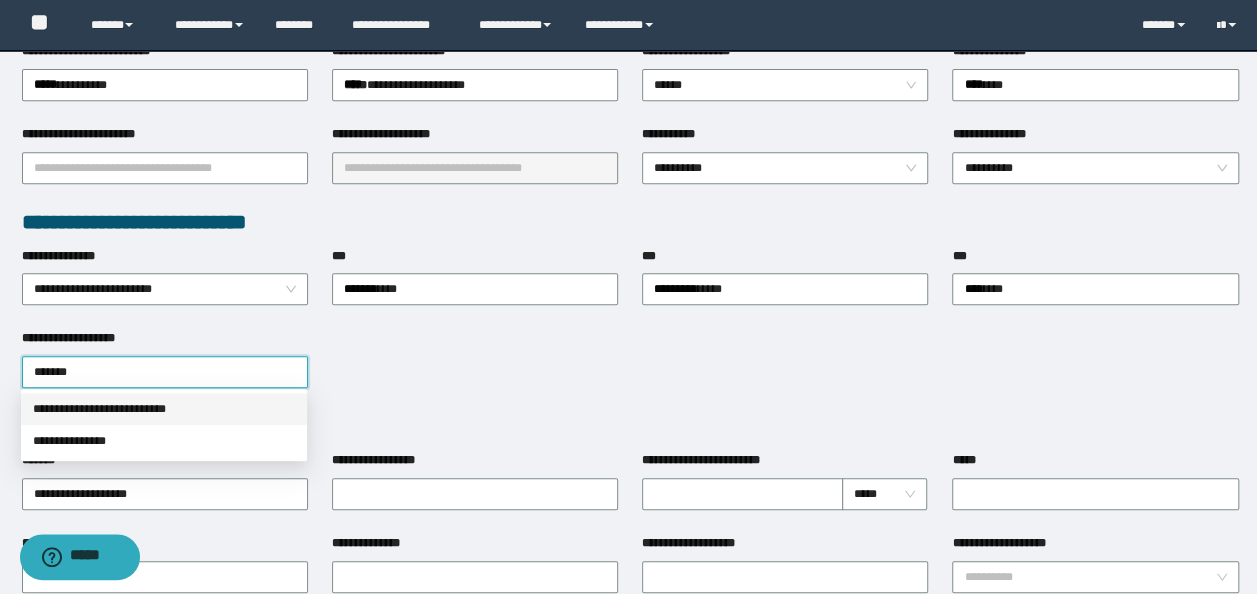 click on "**********" at bounding box center [164, 409] 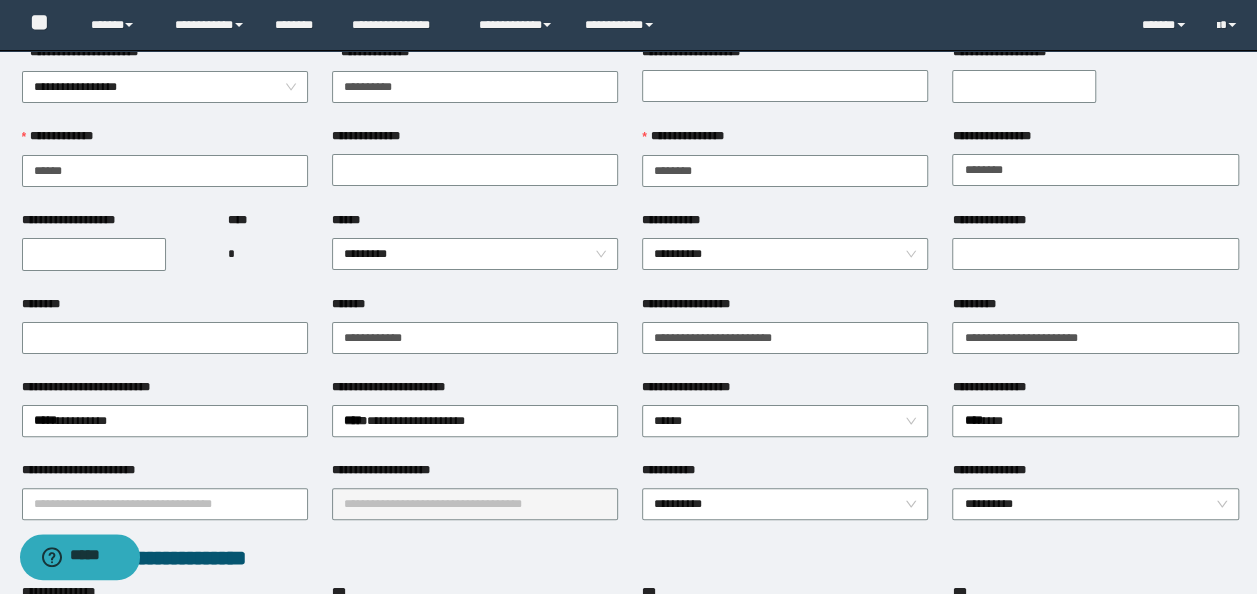 scroll, scrollTop: 0, scrollLeft: 0, axis: both 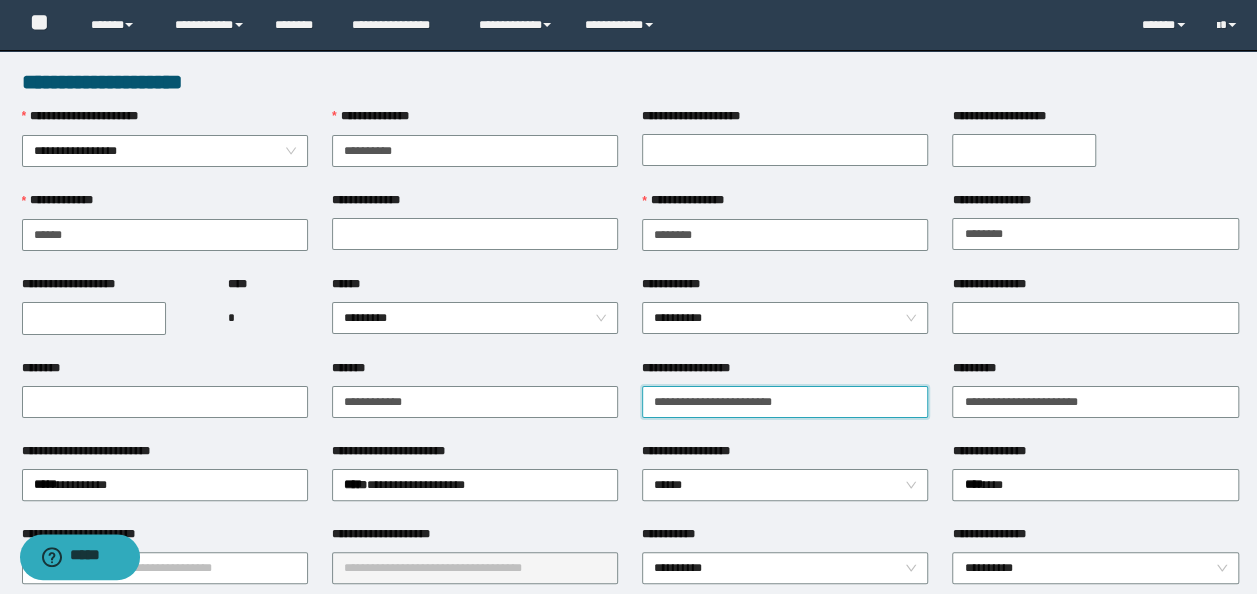 drag, startPoint x: 822, startPoint y: 396, endPoint x: -4, endPoint y: 364, distance: 826.6196 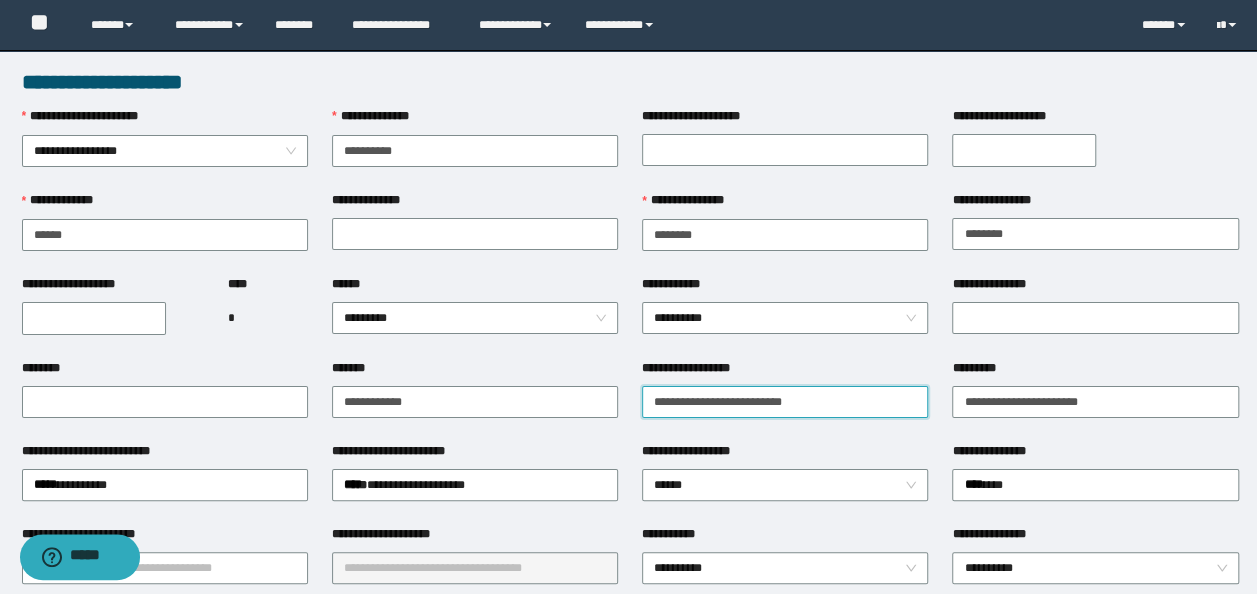 paste on "**********" 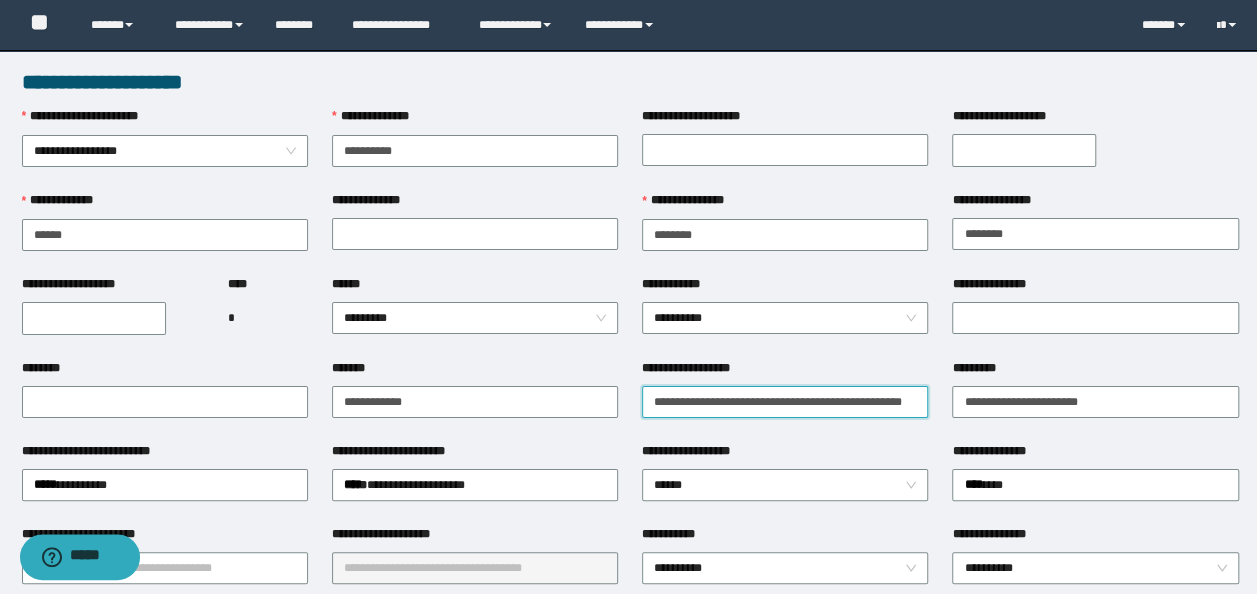 scroll, scrollTop: 0, scrollLeft: 36, axis: horizontal 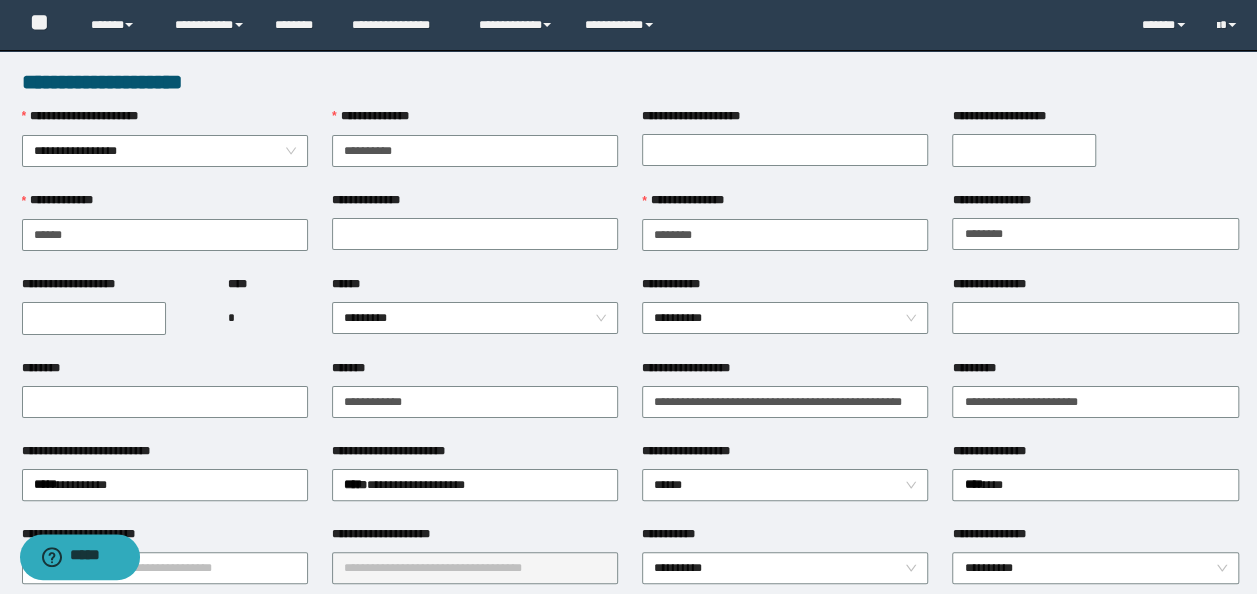 click on "**********" at bounding box center (785, 400) 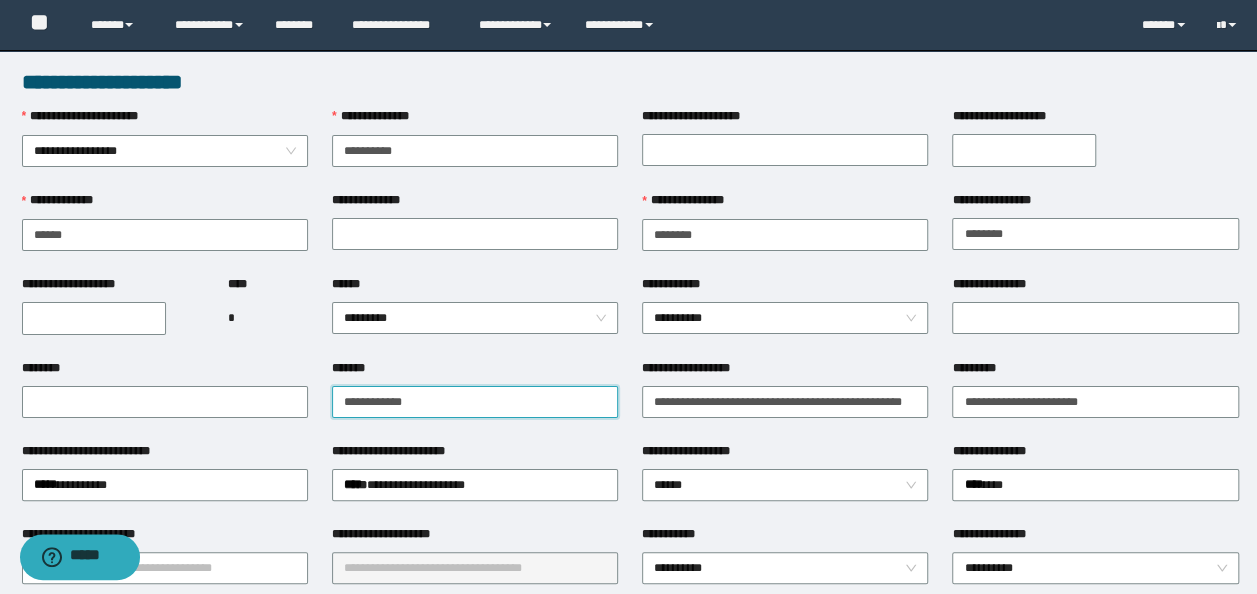 click on "**********" at bounding box center [475, 402] 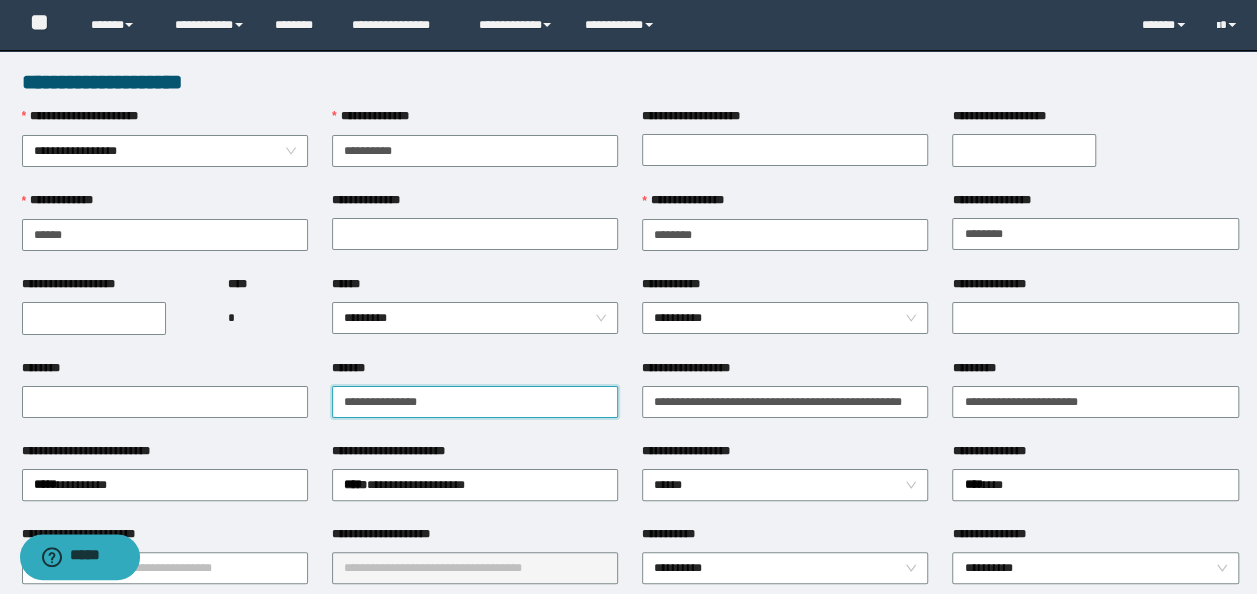 paste on "**********" 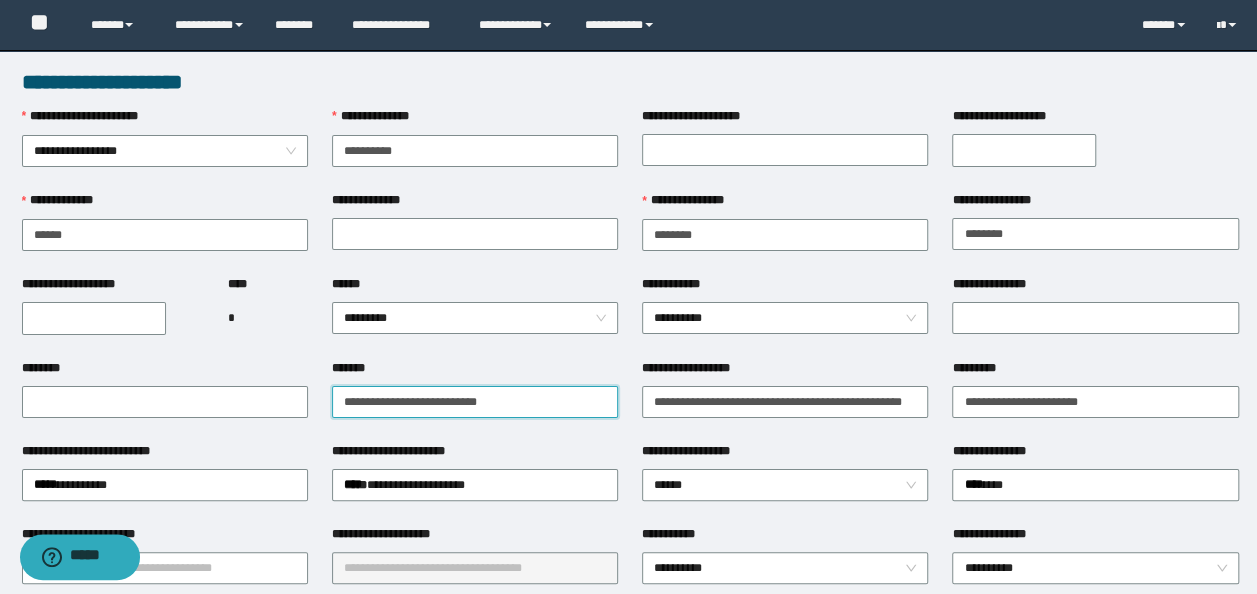 type on "**********" 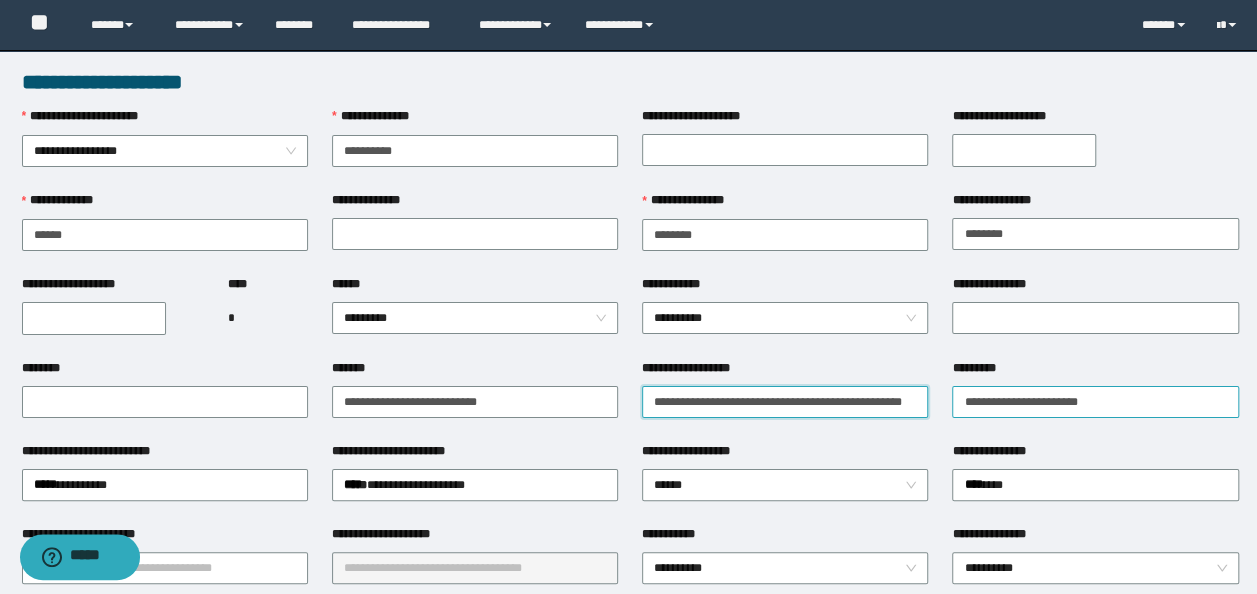 scroll, scrollTop: 0, scrollLeft: 36, axis: horizontal 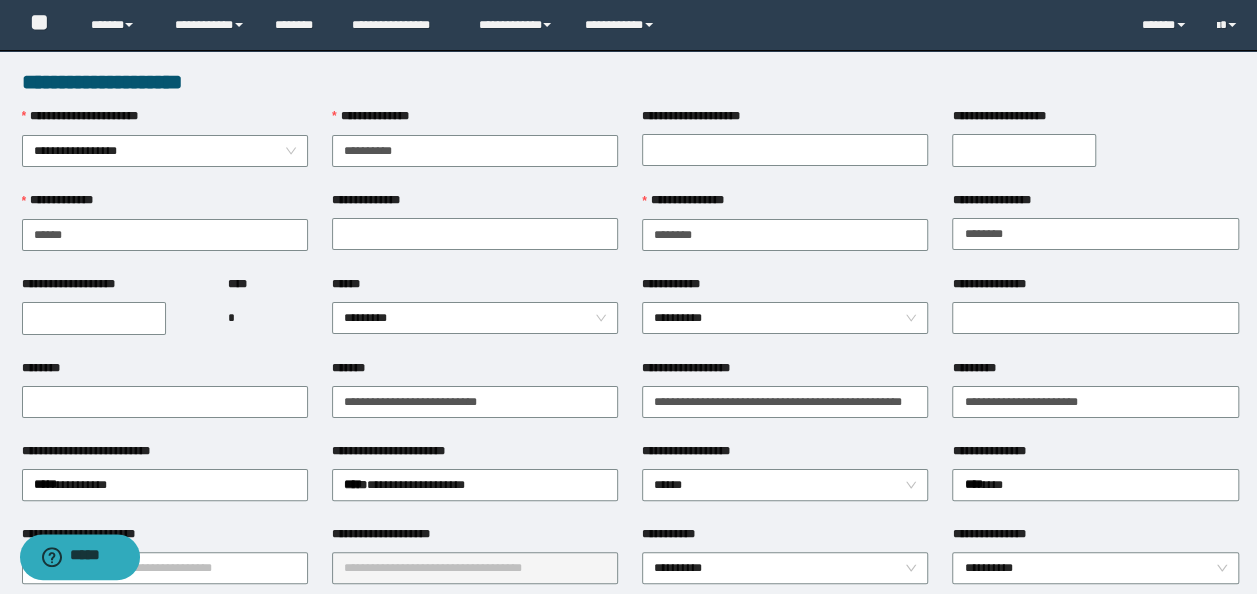 click on "**********" at bounding box center (475, 233) 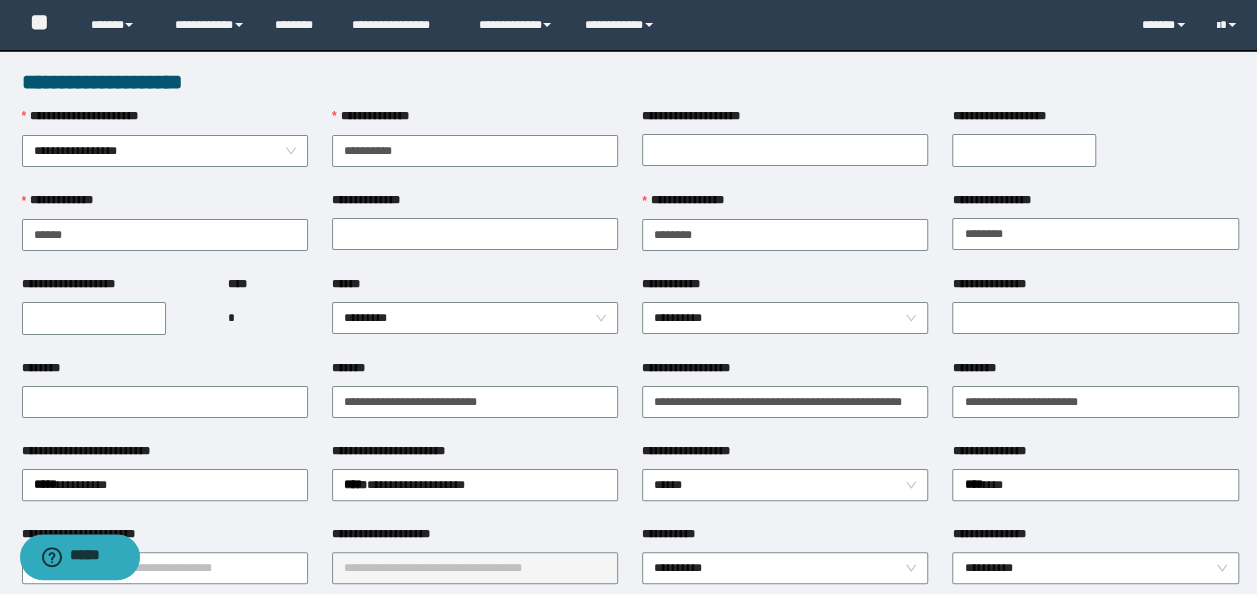 click on "**********" at bounding box center [94, 318] 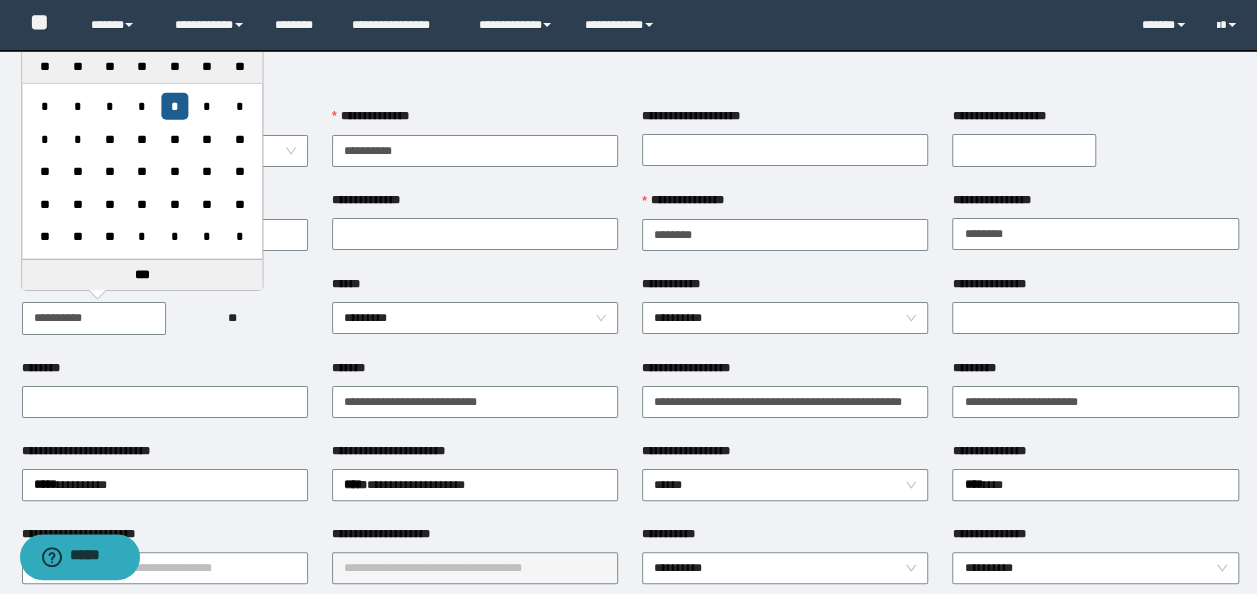 type on "**********" 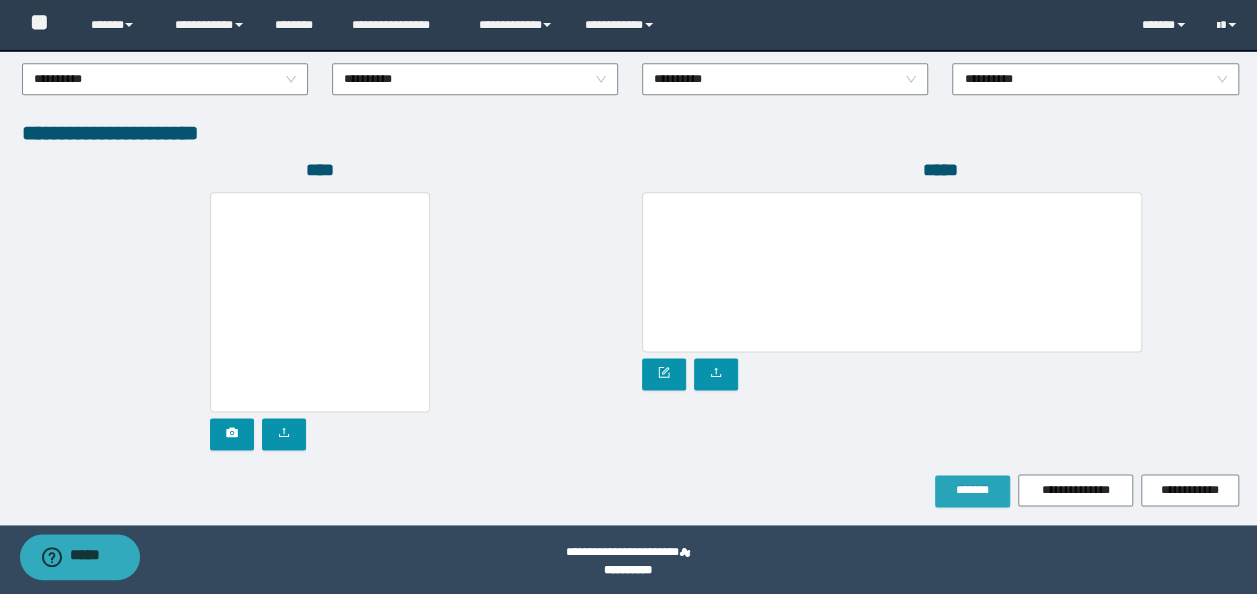 scroll, scrollTop: 1108, scrollLeft: 0, axis: vertical 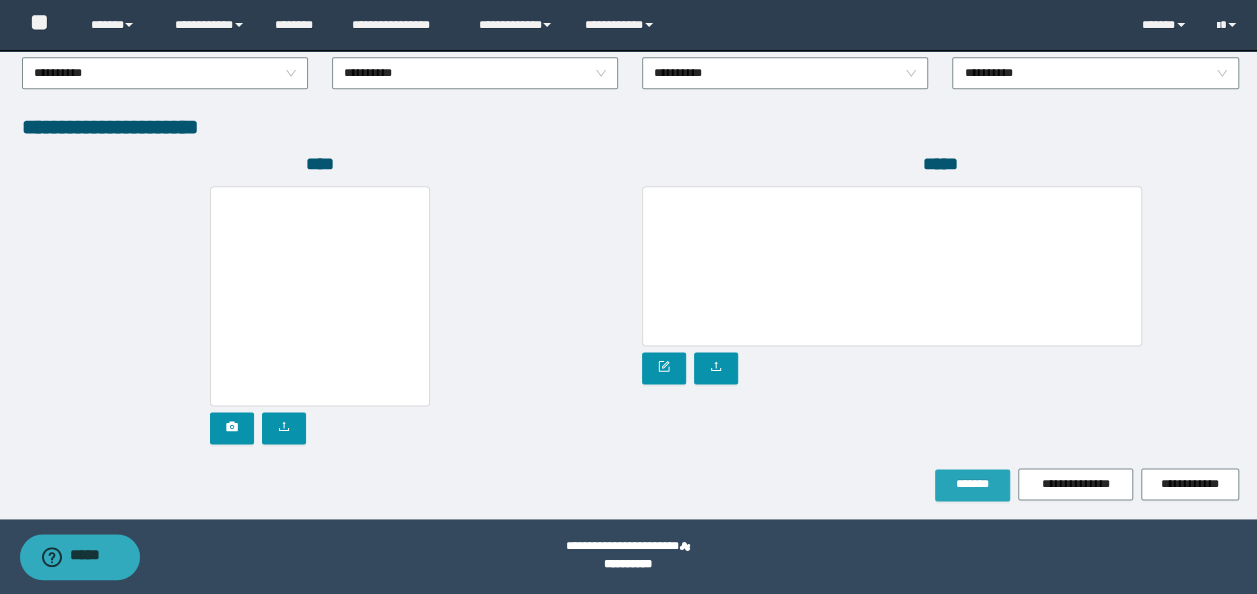 click on "*******" at bounding box center (972, 485) 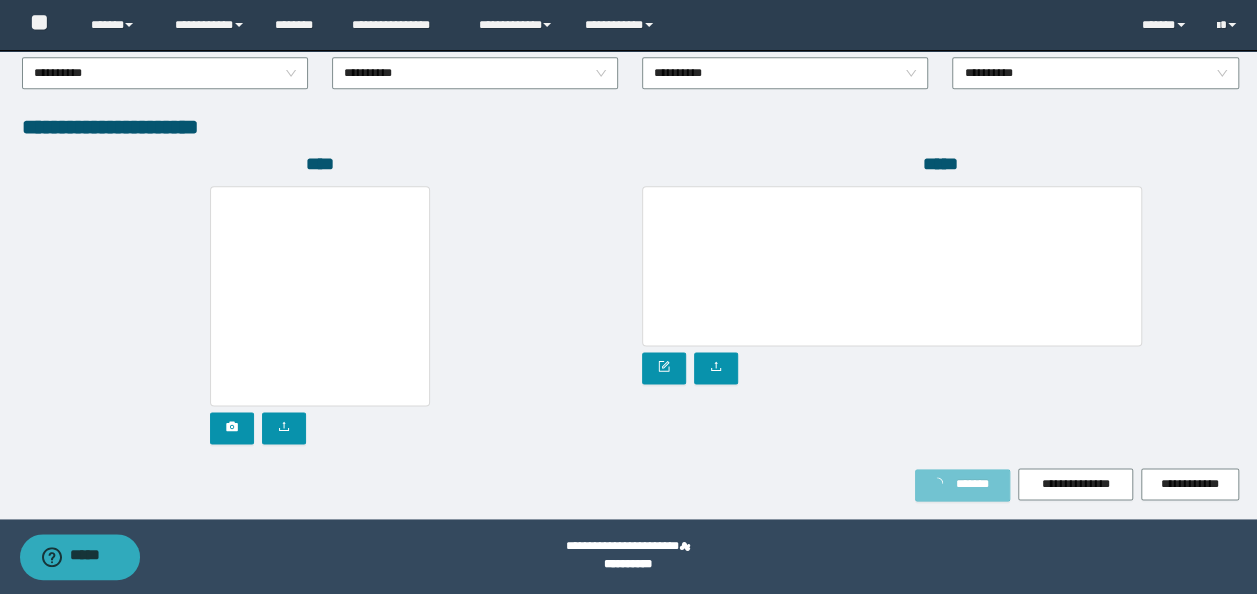 scroll, scrollTop: 1160, scrollLeft: 0, axis: vertical 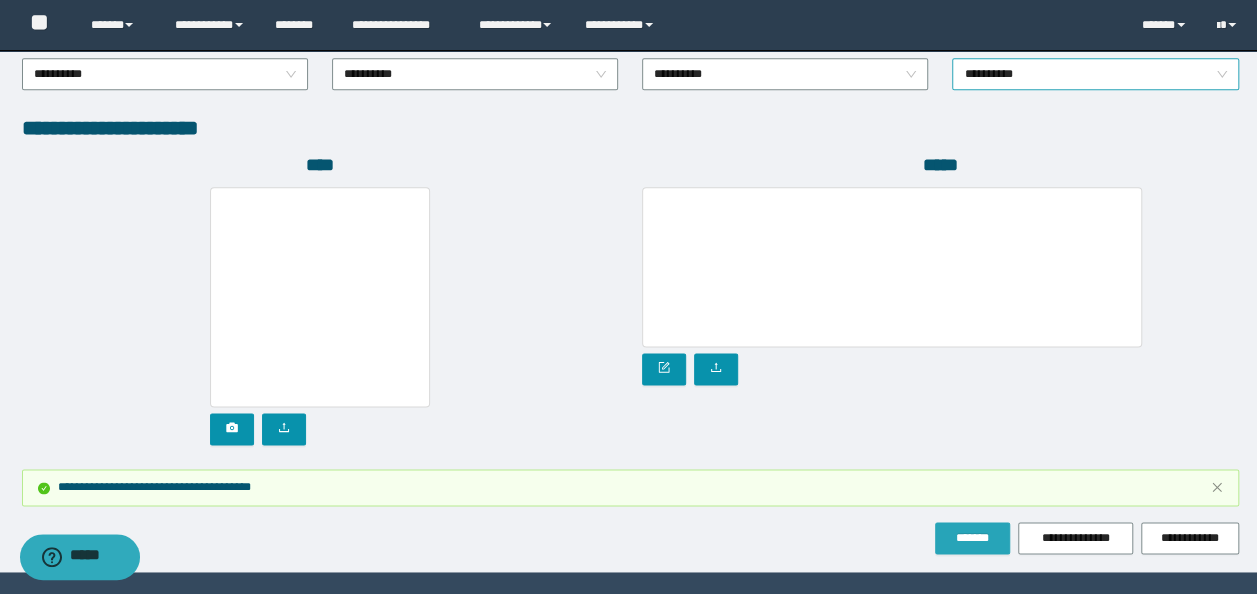 click on "**********" at bounding box center [1095, 74] 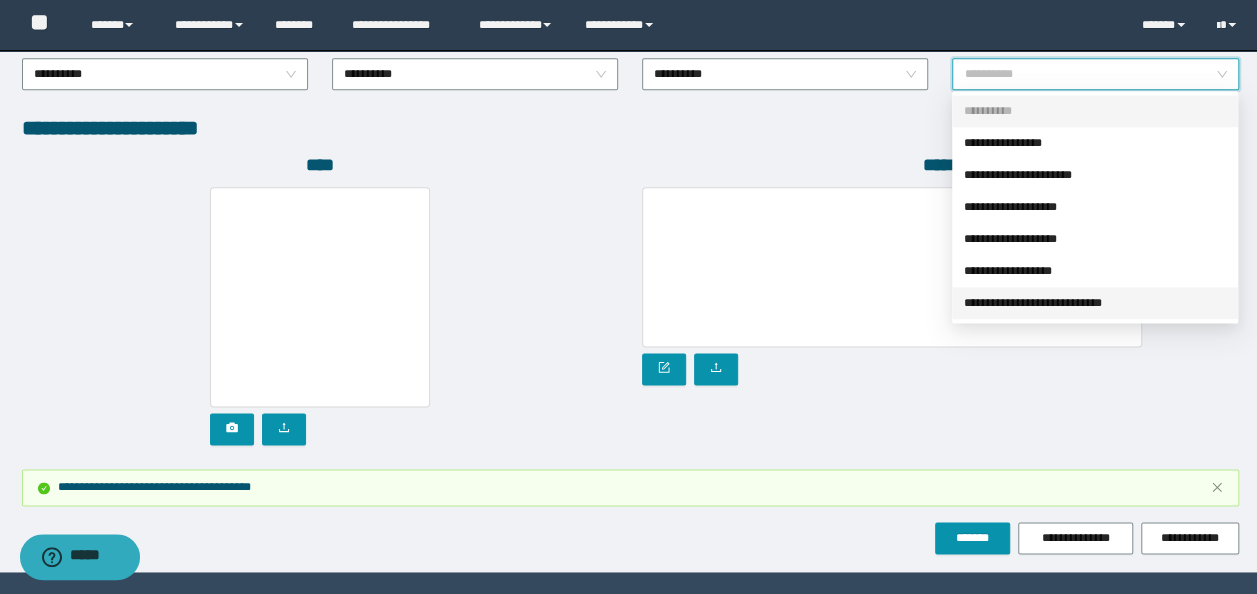 click on "**********" at bounding box center (1095, 303) 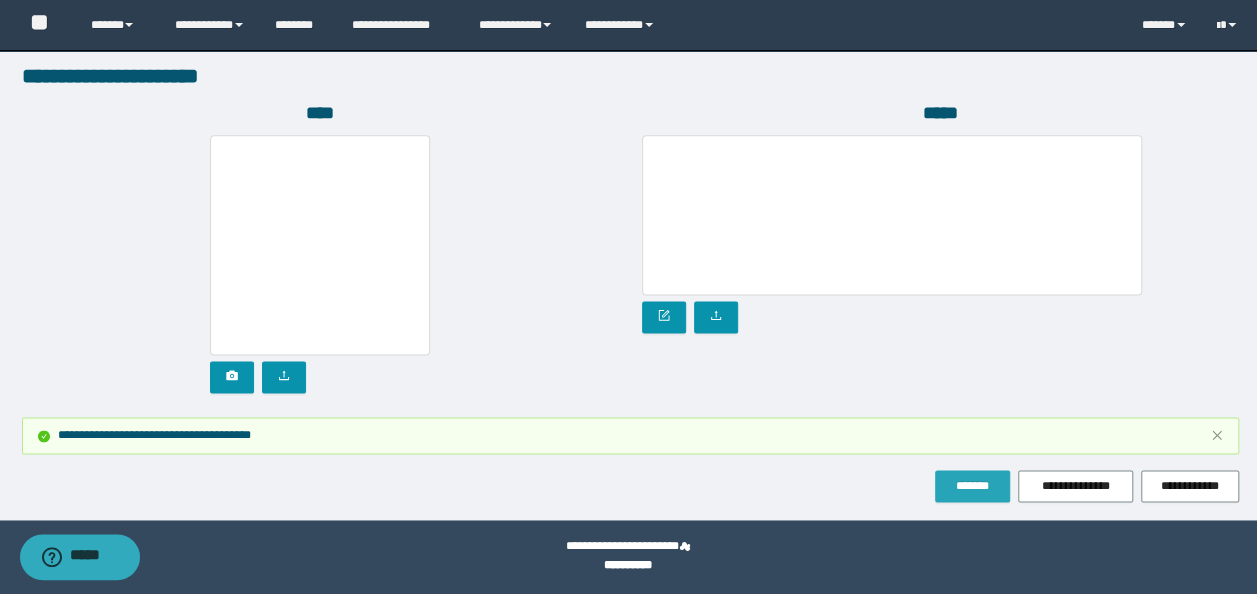 scroll, scrollTop: 1212, scrollLeft: 0, axis: vertical 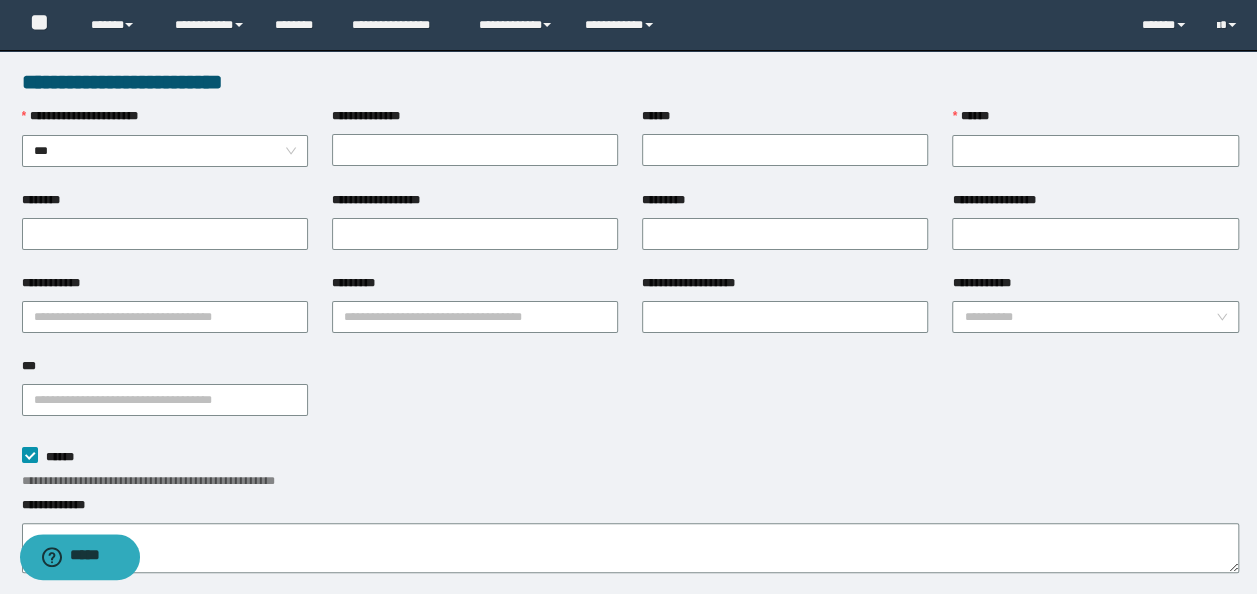 click on "**********" at bounding box center [630, 468] 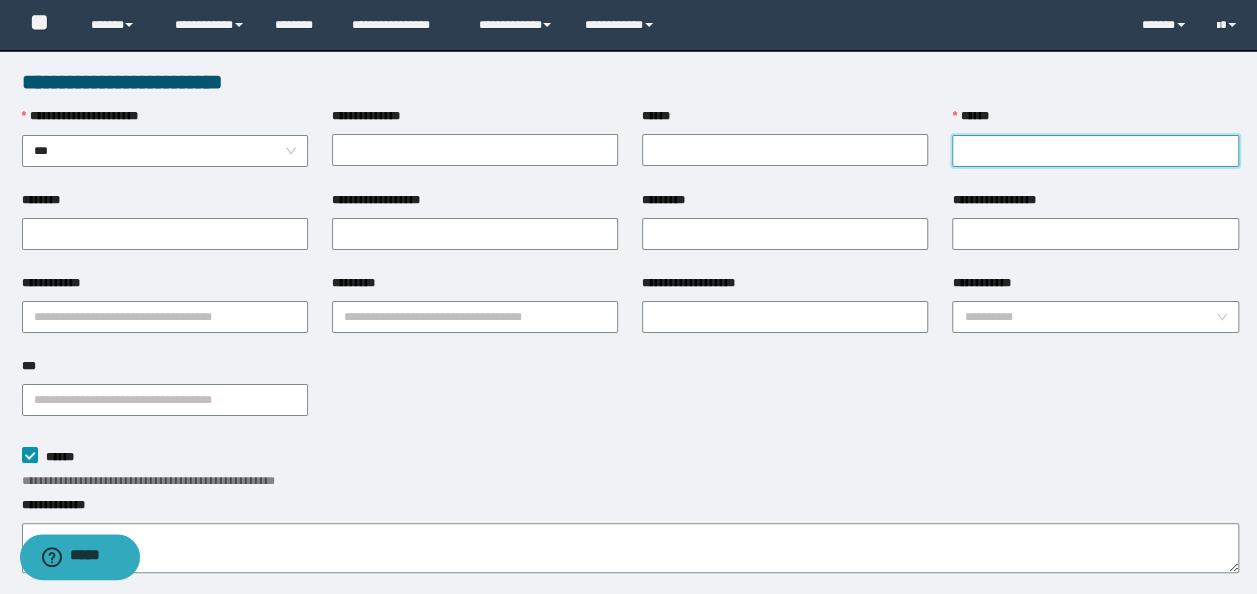click on "******" at bounding box center (1095, 151) 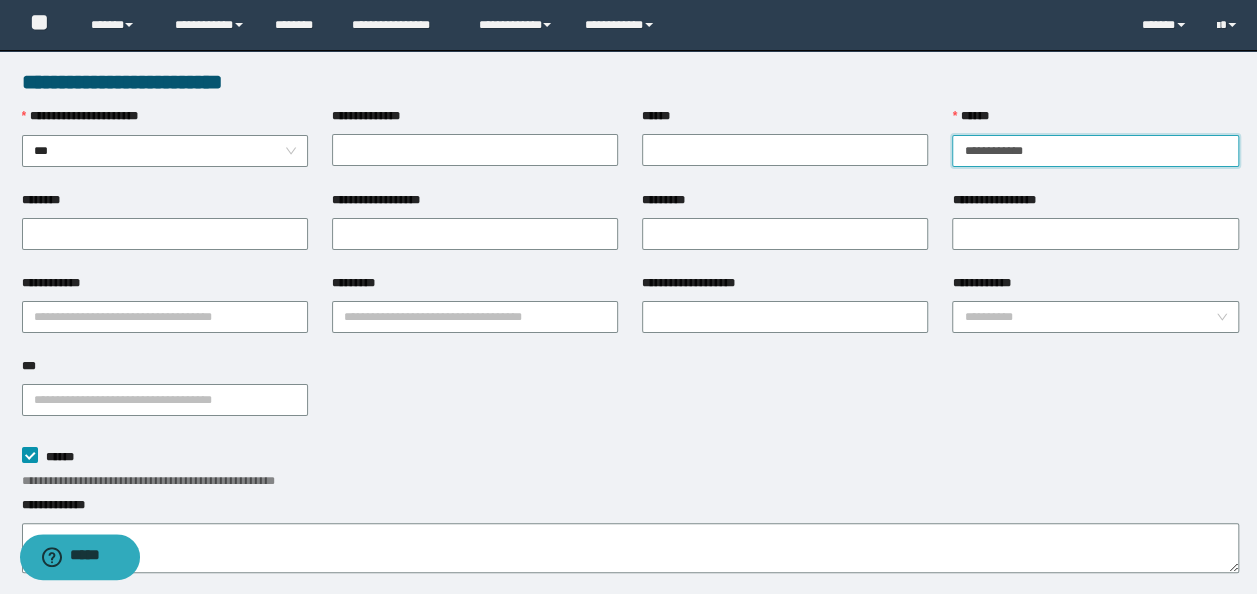 type on "**********" 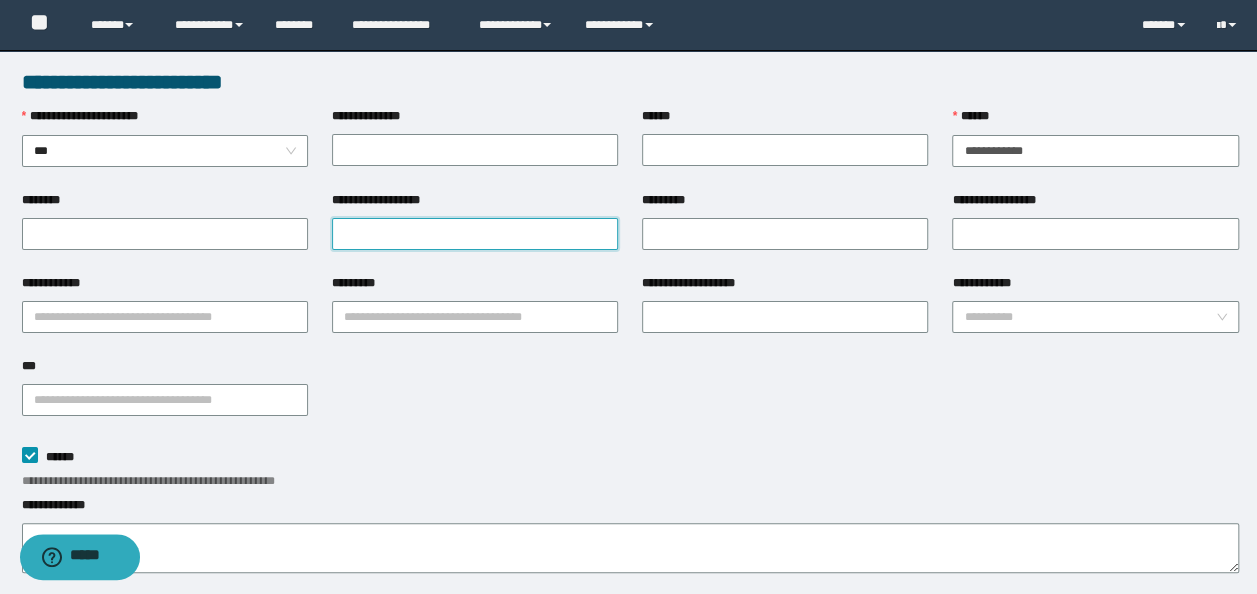 click on "**********" at bounding box center [475, 234] 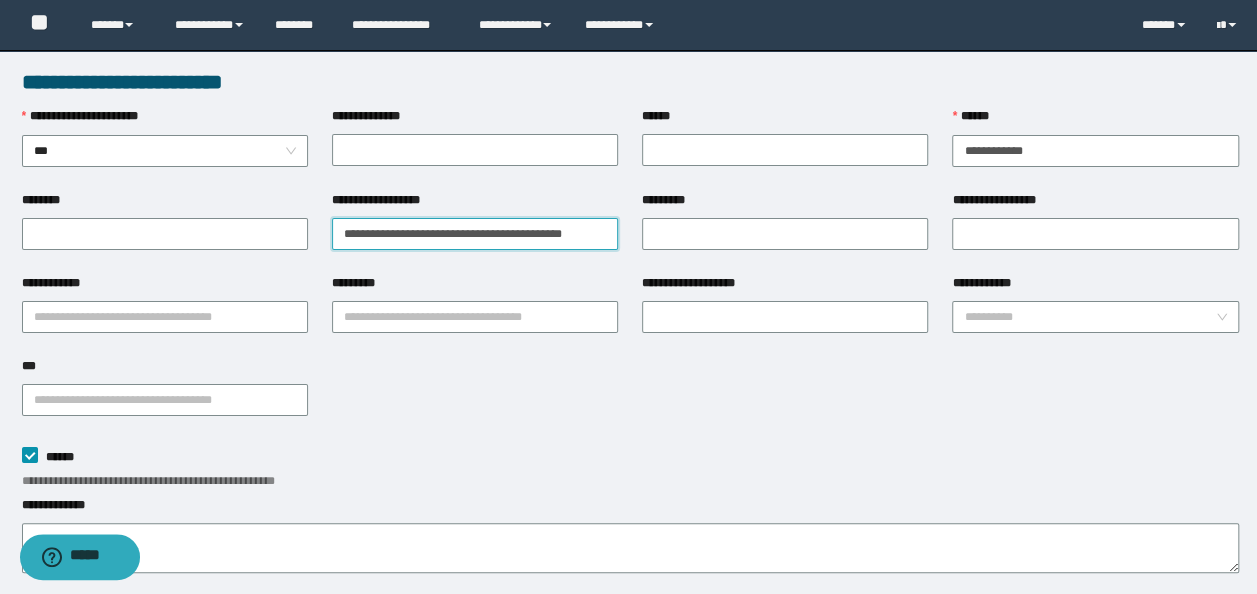 drag, startPoint x: 406, startPoint y: 235, endPoint x: 0, endPoint y: 213, distance: 406.5956 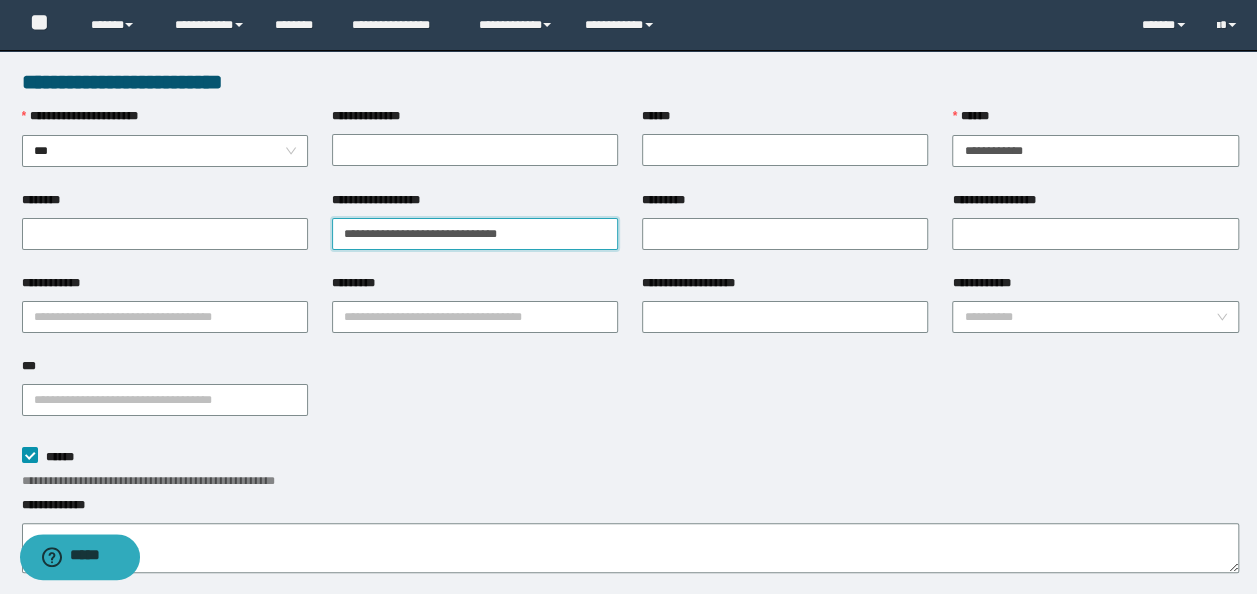 type on "**********" 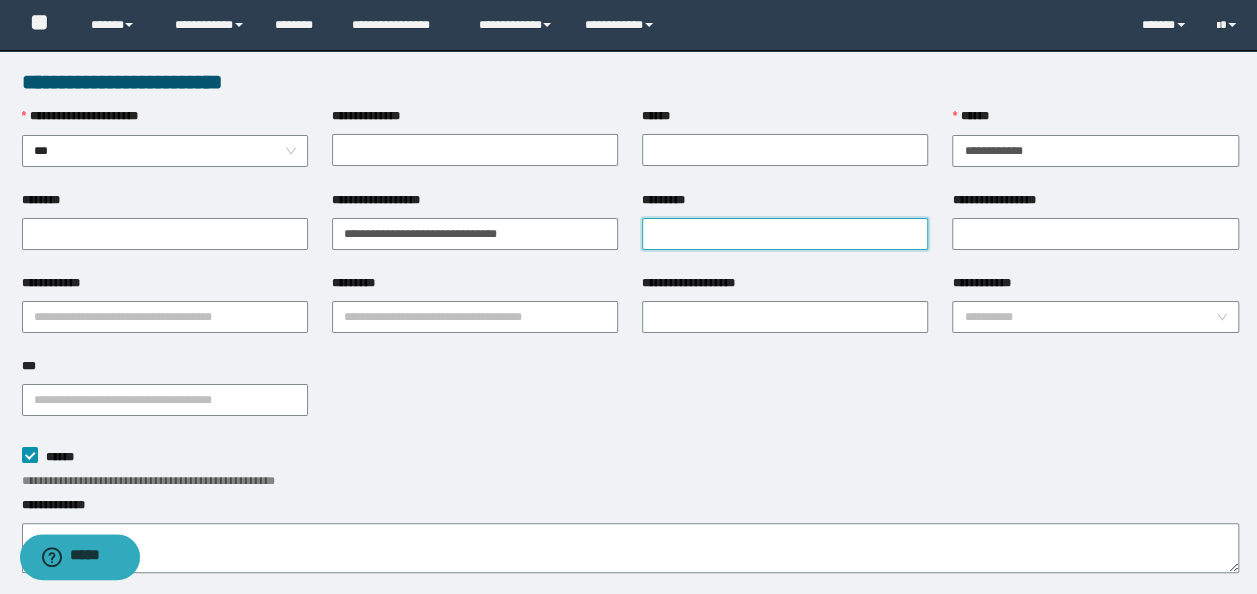 click on "*********" at bounding box center [785, 234] 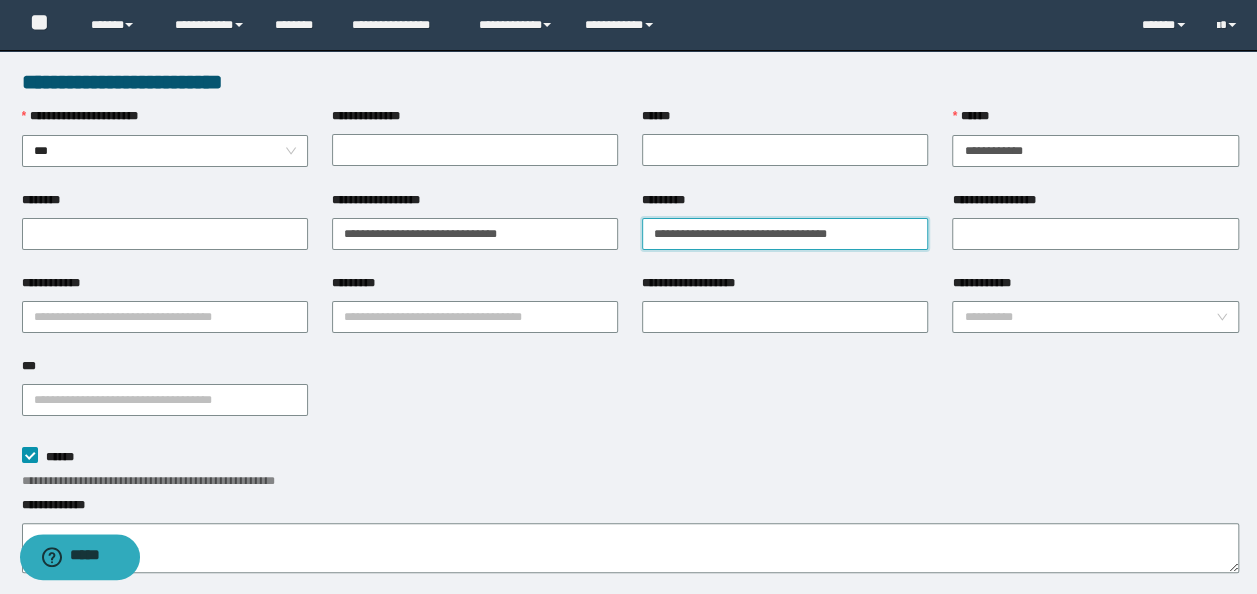 paste on "**********" 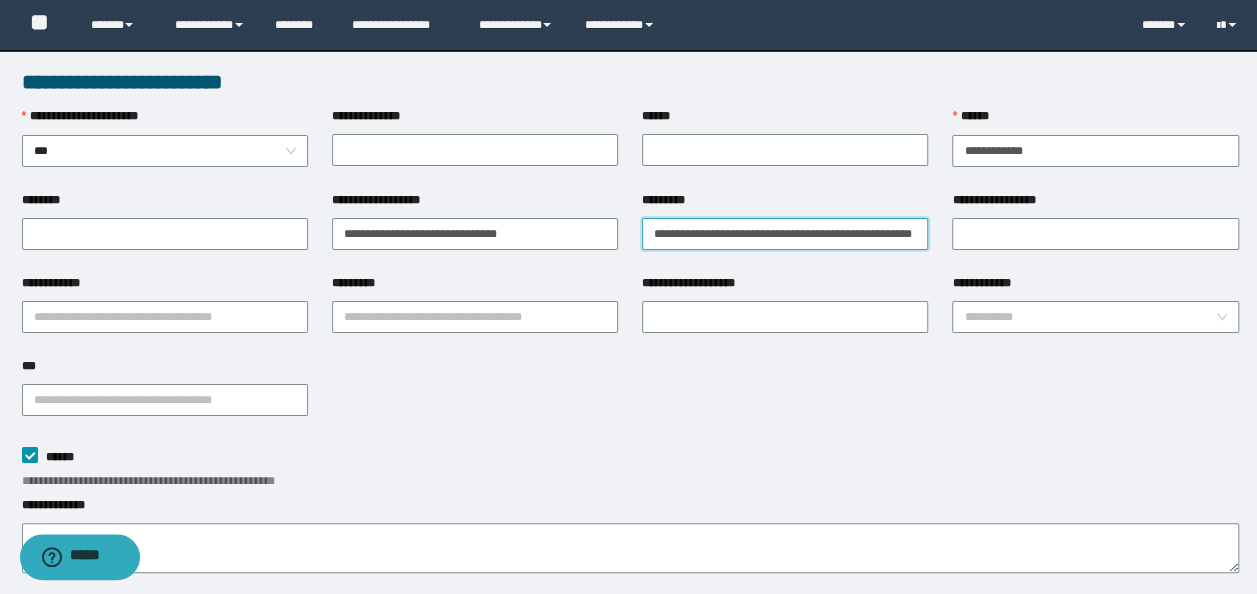 scroll, scrollTop: 0, scrollLeft: 65, axis: horizontal 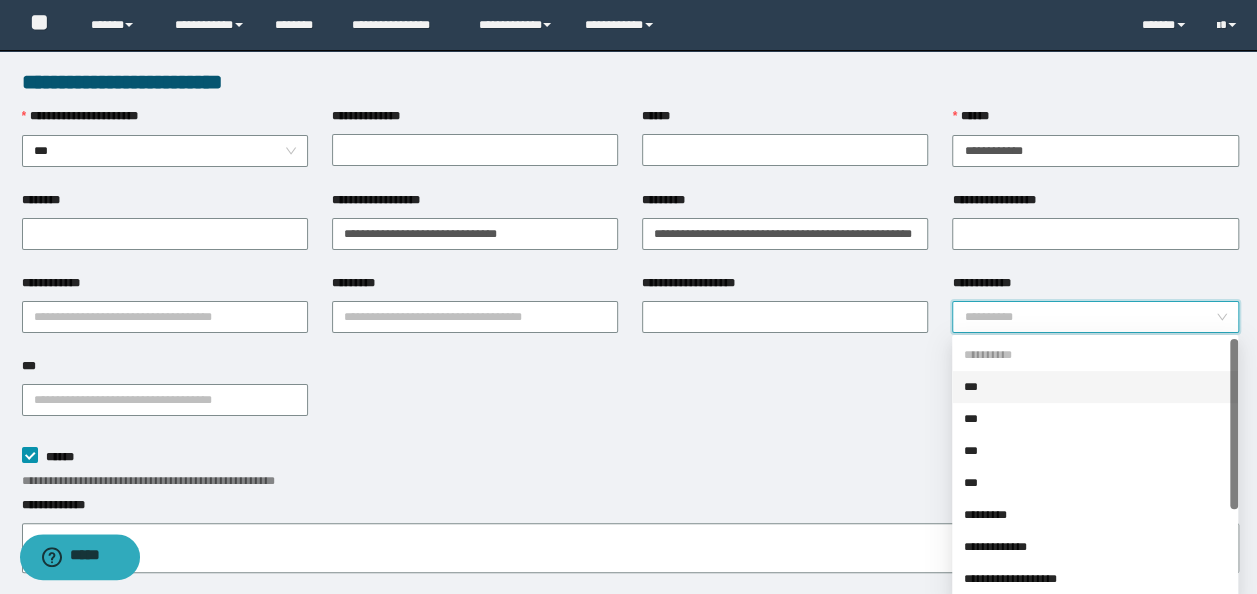 click on "**********" at bounding box center [1089, 317] 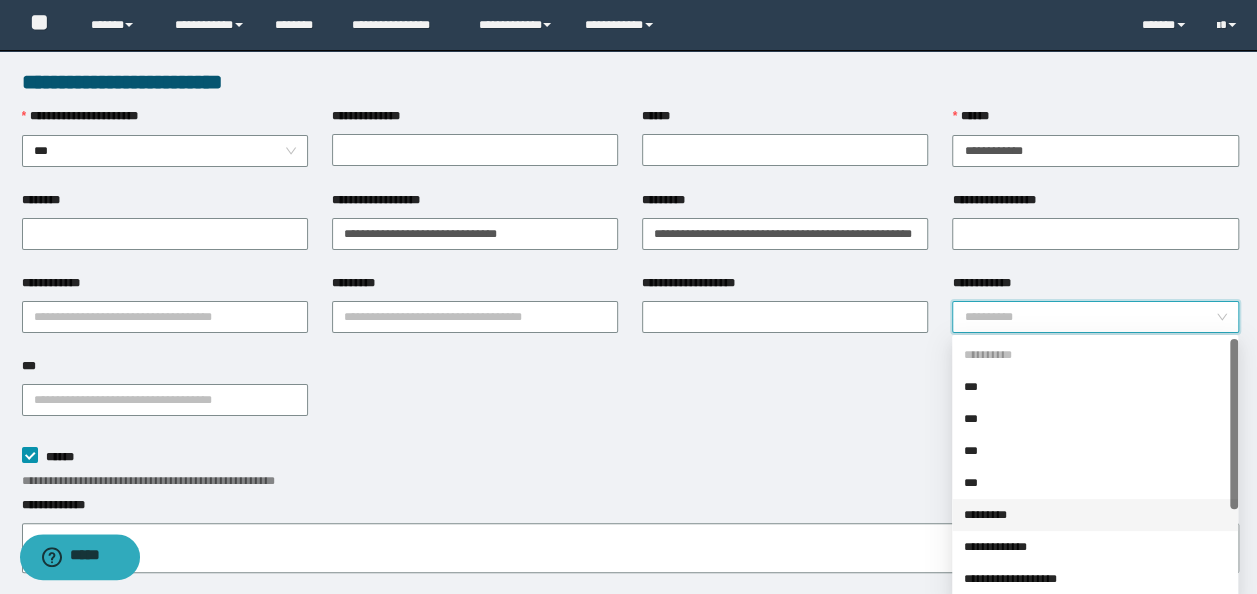 drag, startPoint x: 982, startPoint y: 513, endPoint x: 901, endPoint y: 488, distance: 84.77028 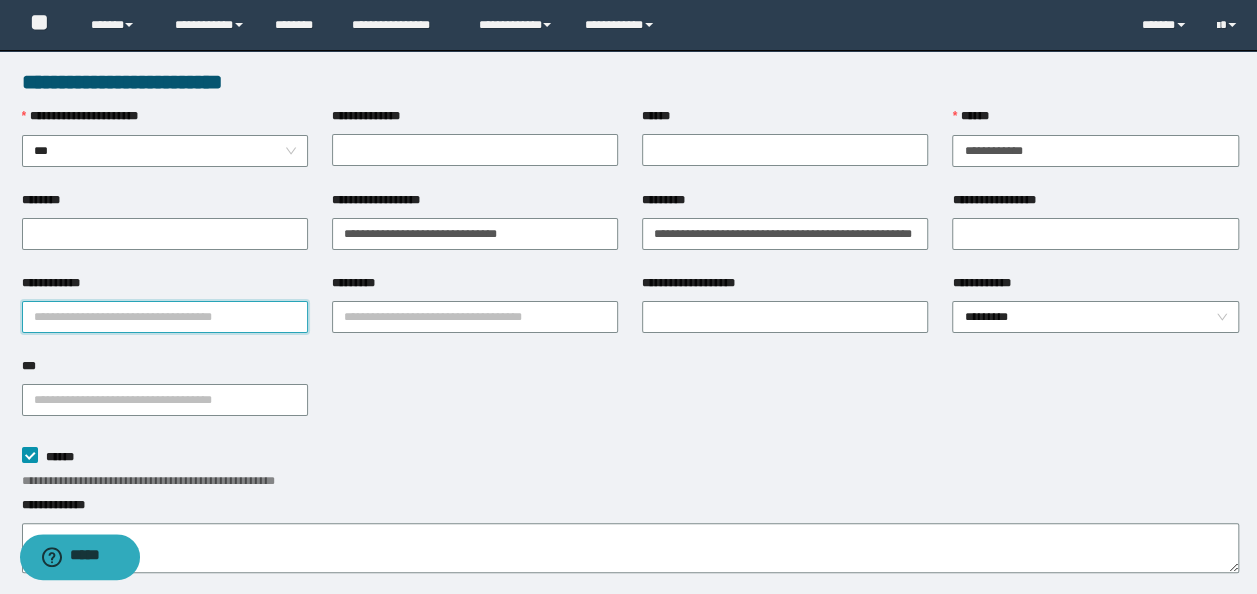 click on "**********" at bounding box center [165, 317] 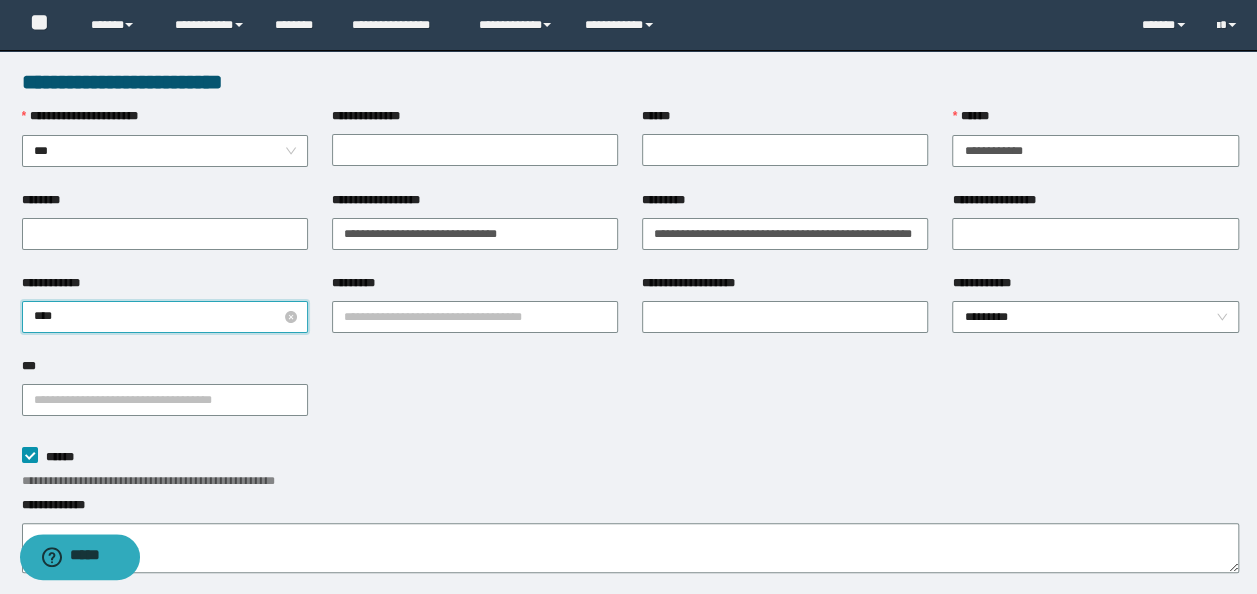 type on "*****" 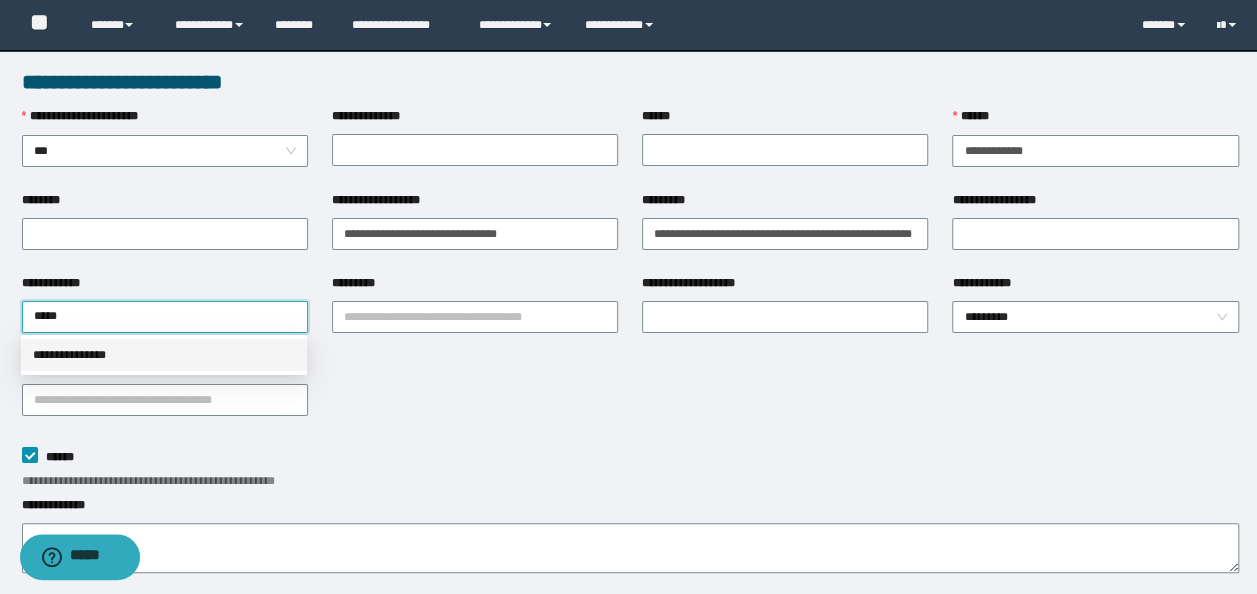 click on "**********" at bounding box center [164, 355] 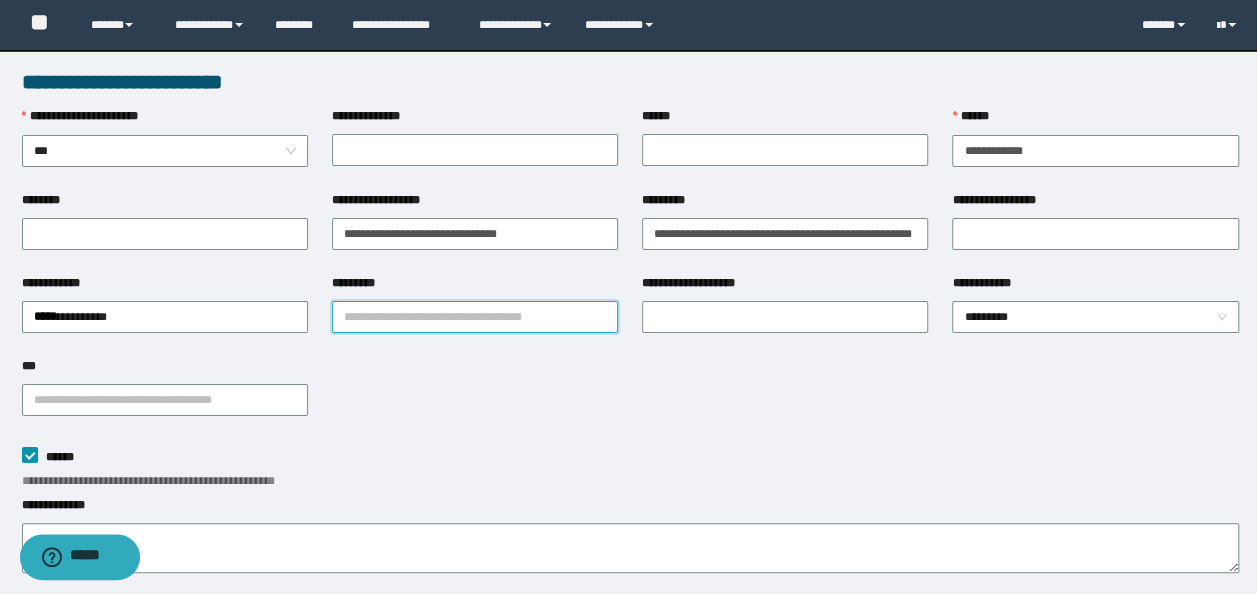 drag, startPoint x: 494, startPoint y: 300, endPoint x: 490, endPoint y: 350, distance: 50.159744 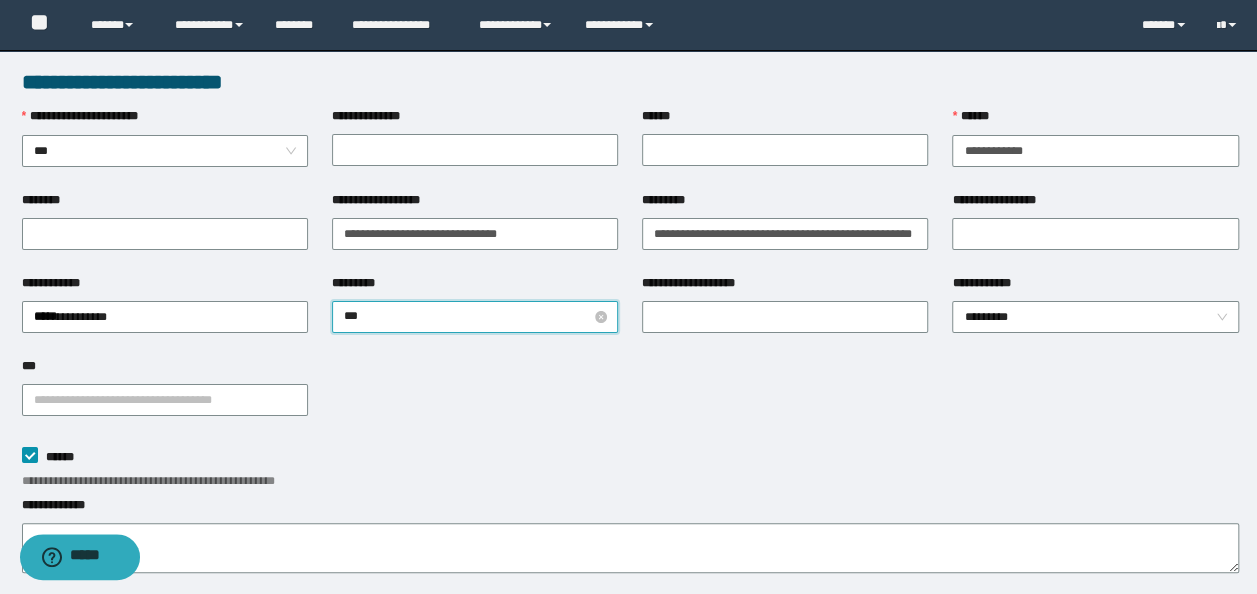 type on "****" 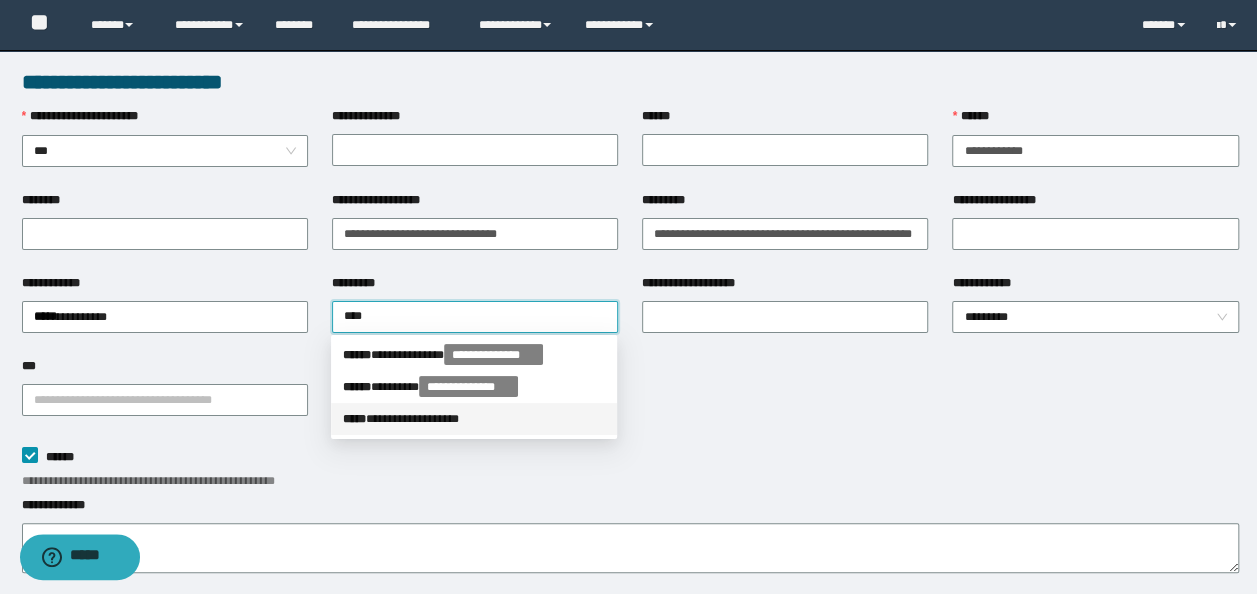click on "**********" at bounding box center (474, 419) 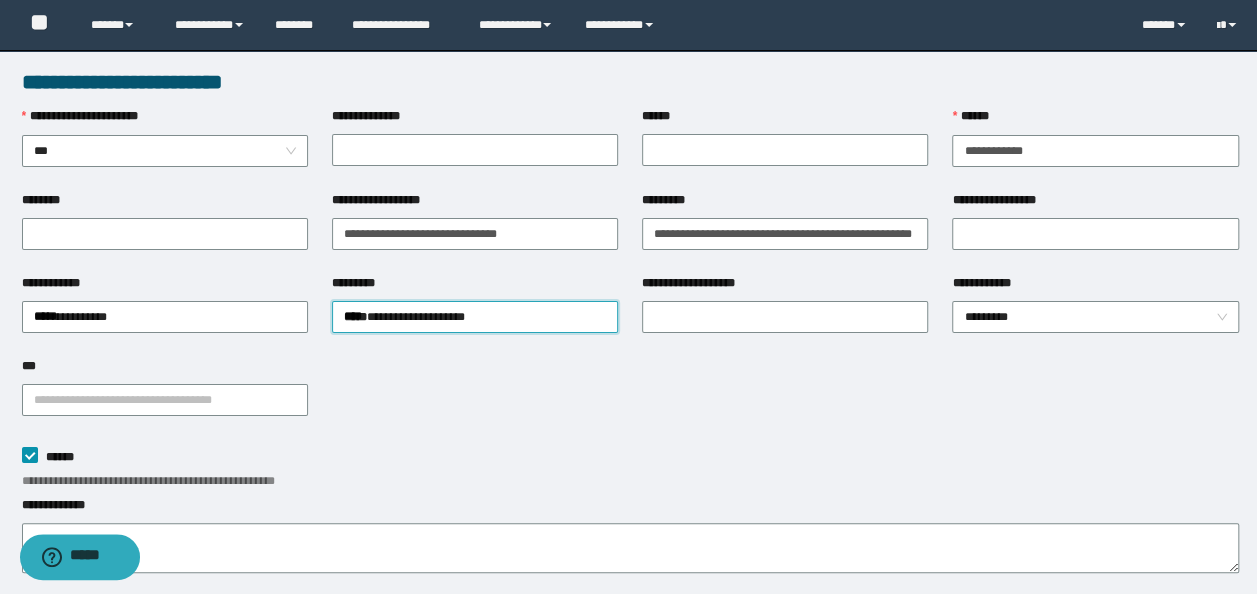type 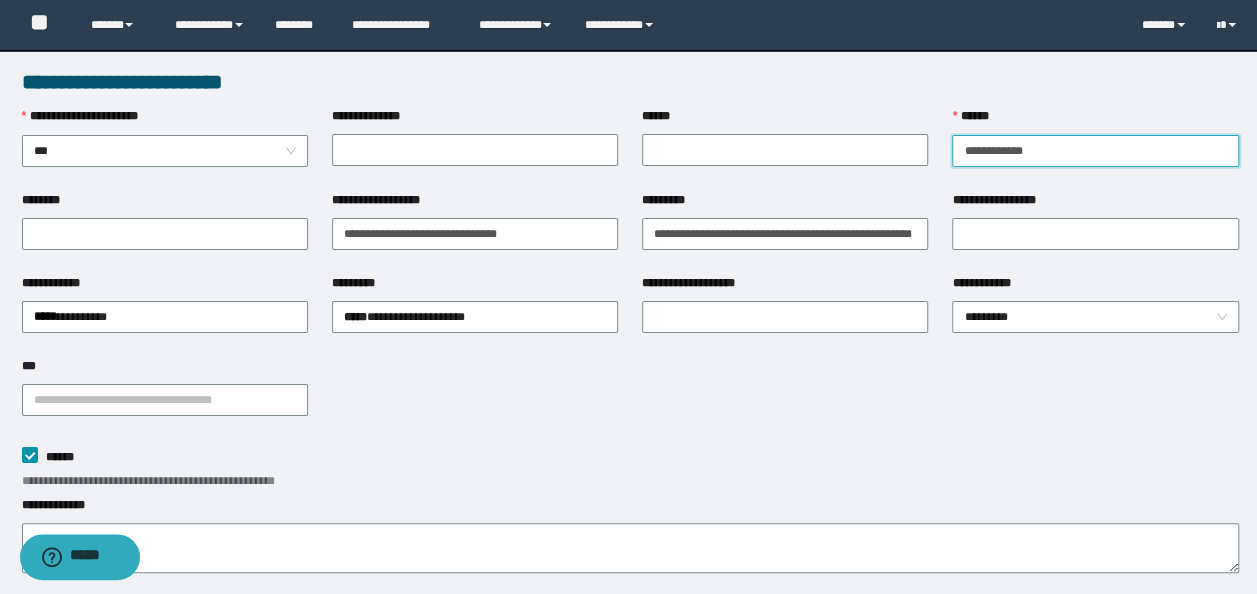 click on "**********" at bounding box center [1095, 151] 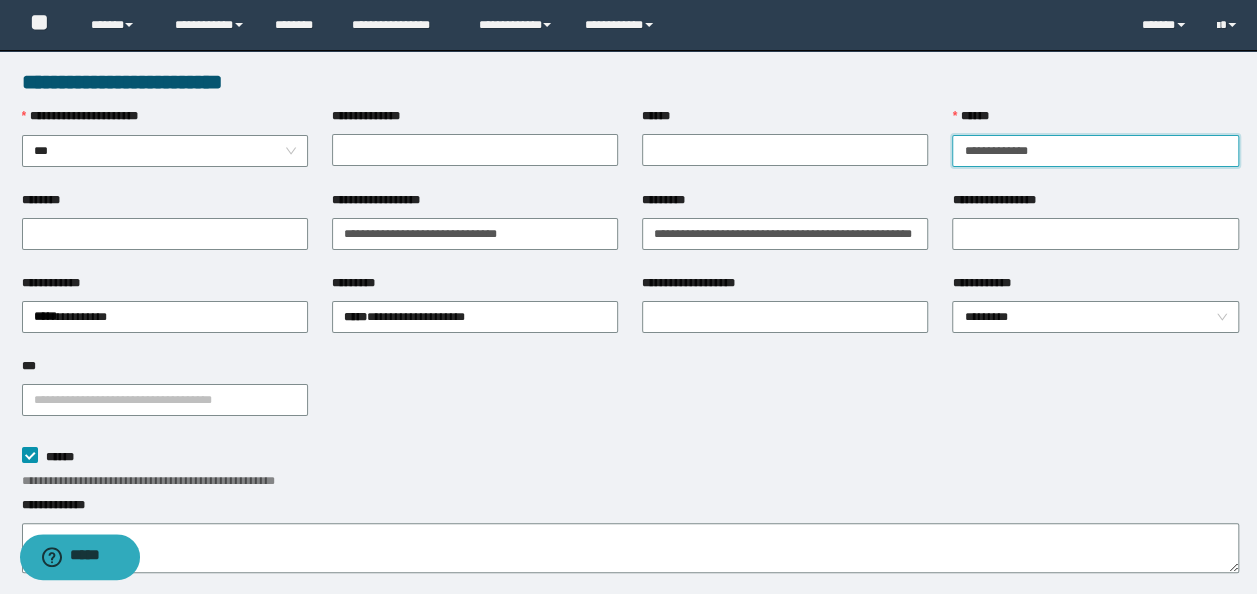 paste on "****" 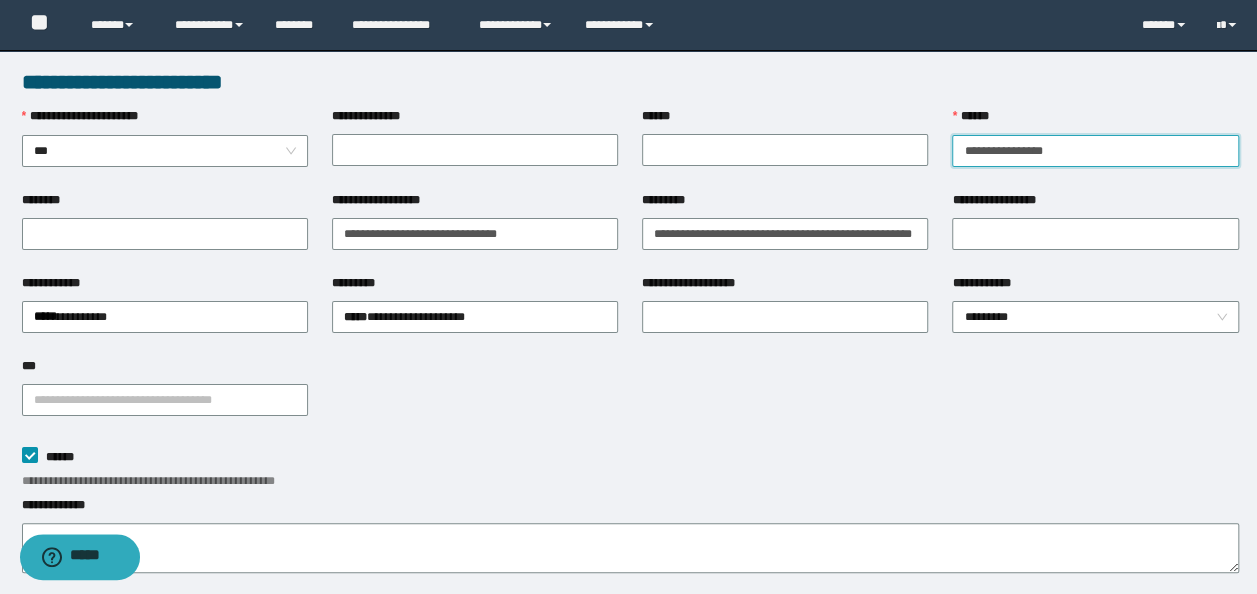 click on "**********" at bounding box center [1095, 151] 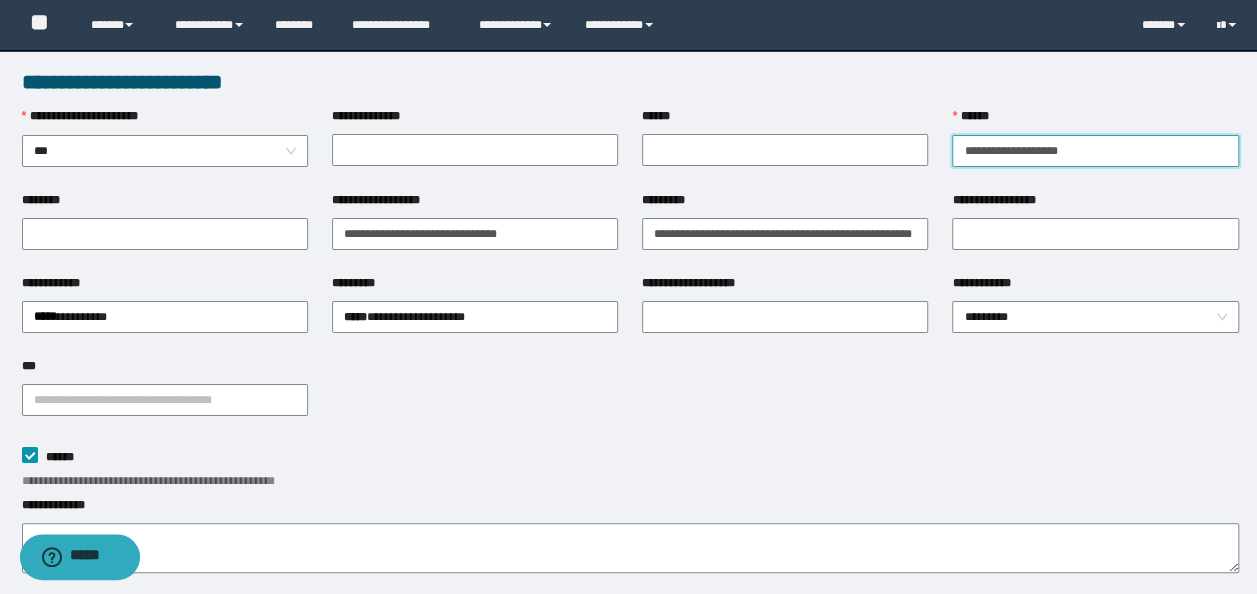 type on "**********" 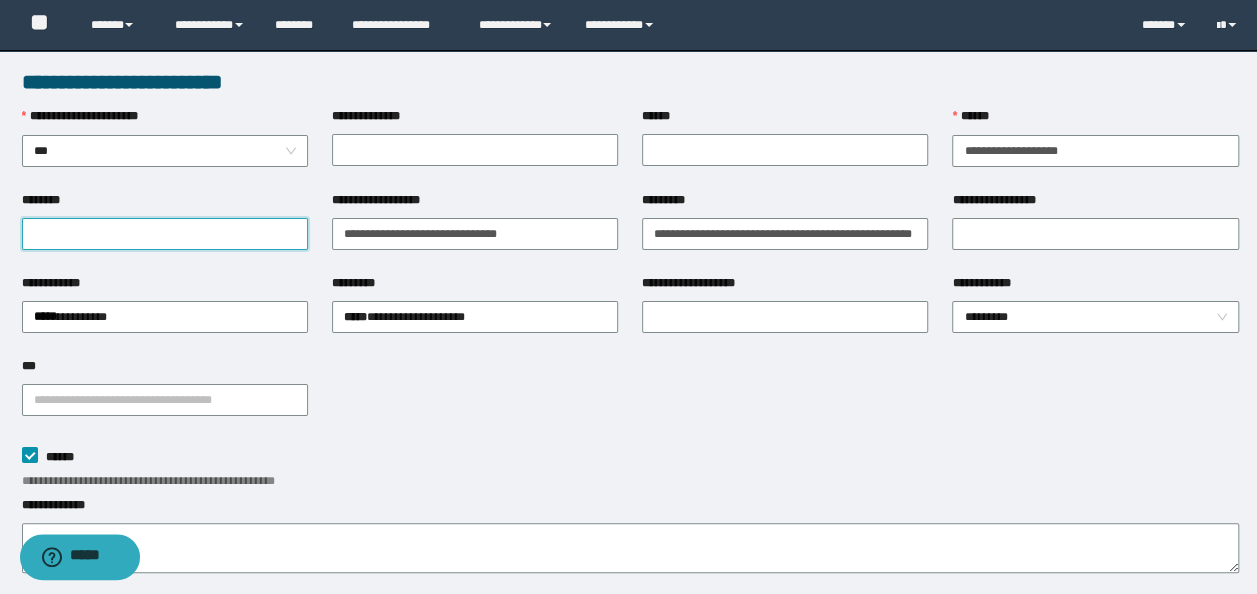 click on "********" at bounding box center [165, 234] 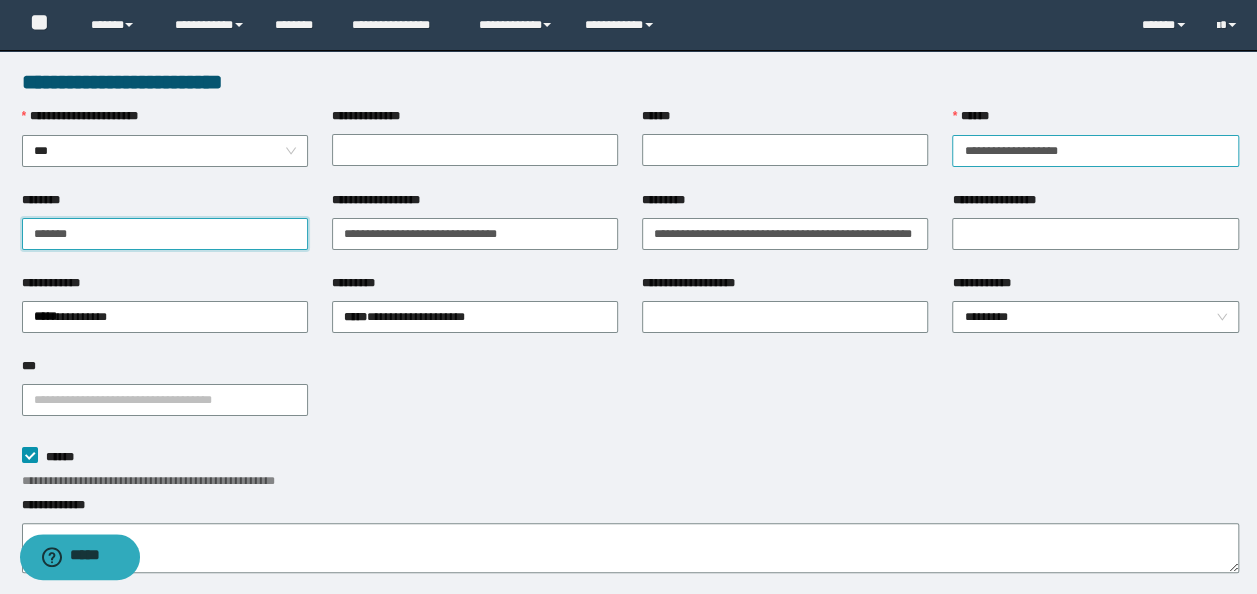 type on "*******" 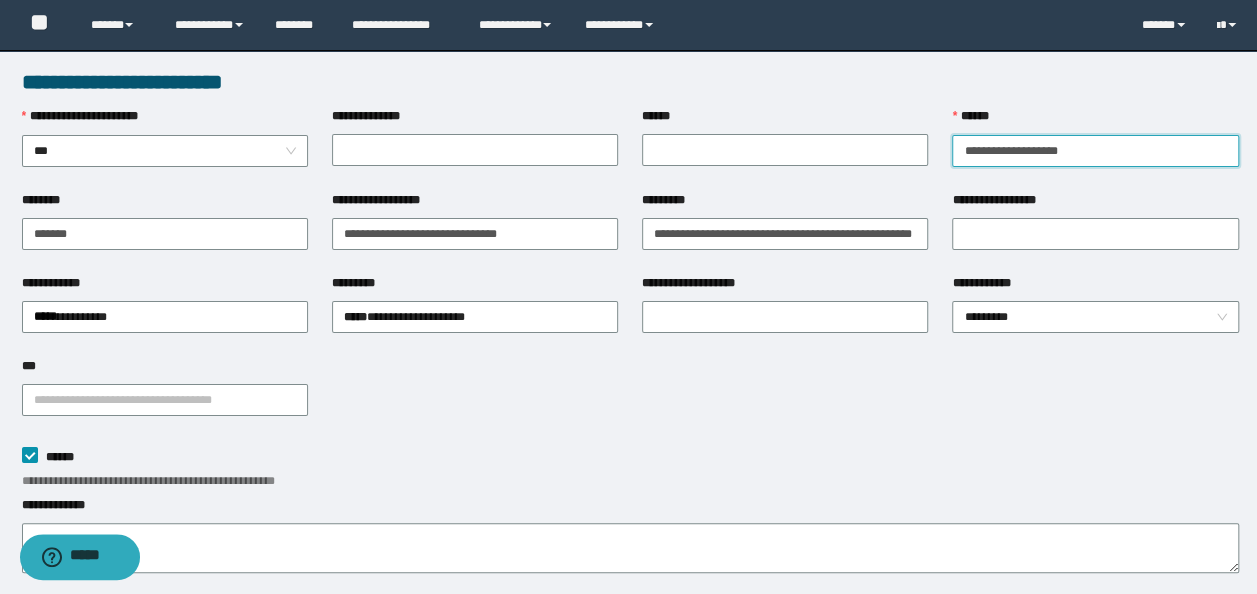 drag, startPoint x: 1122, startPoint y: 142, endPoint x: 473, endPoint y: 128, distance: 649.151 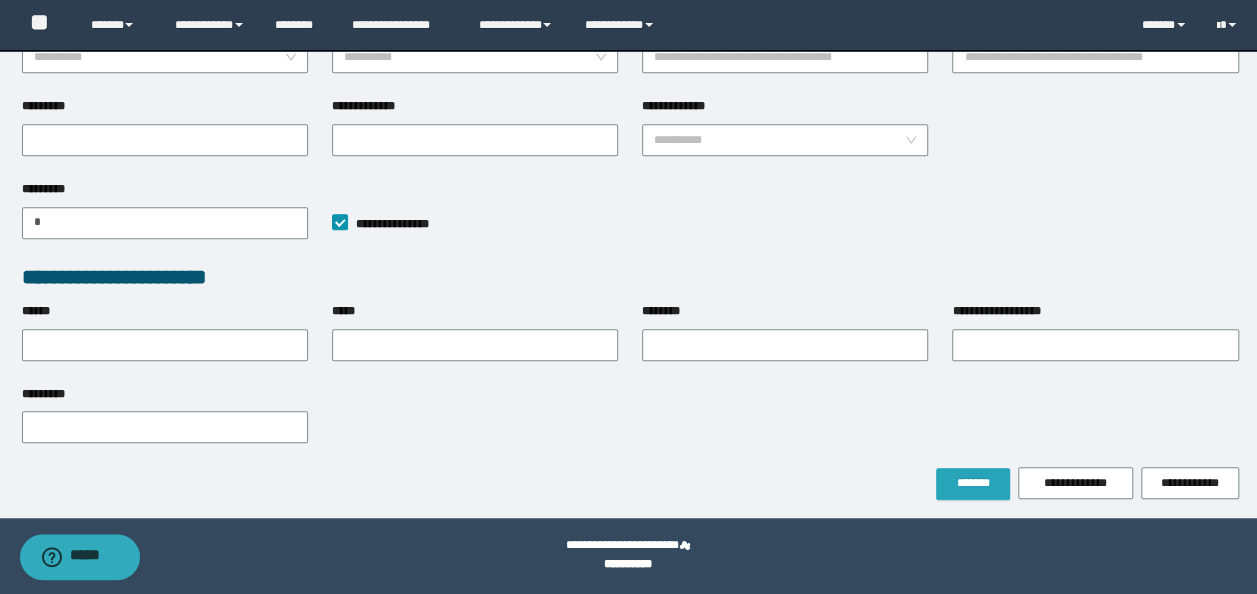 click on "*******" at bounding box center (973, 483) 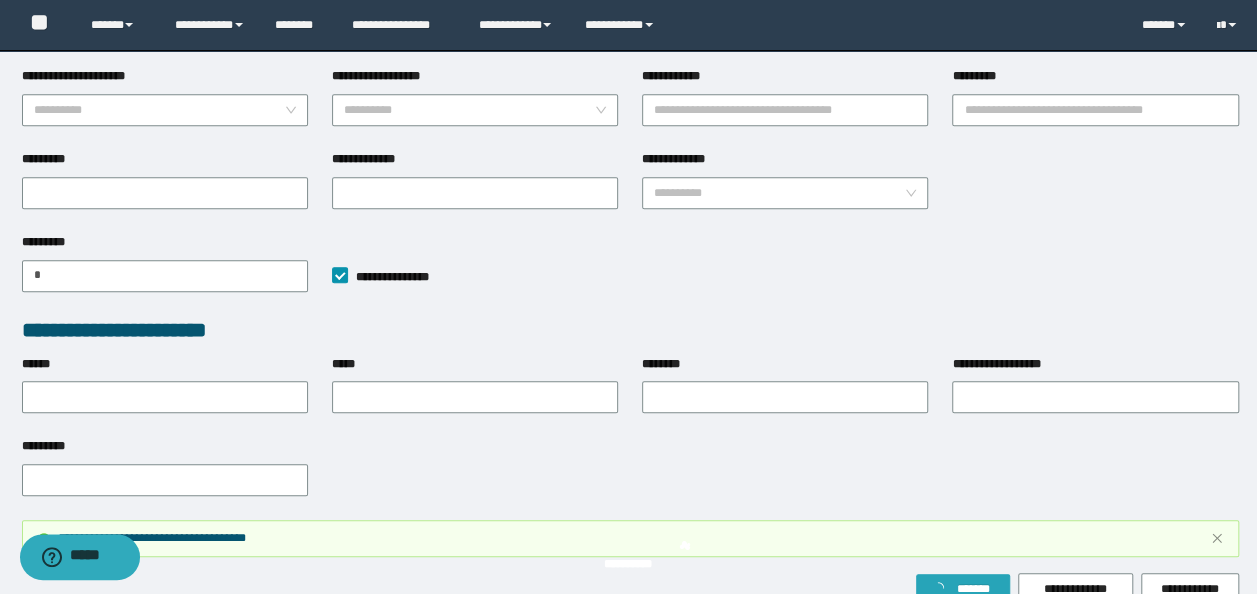 scroll, scrollTop: 674, scrollLeft: 0, axis: vertical 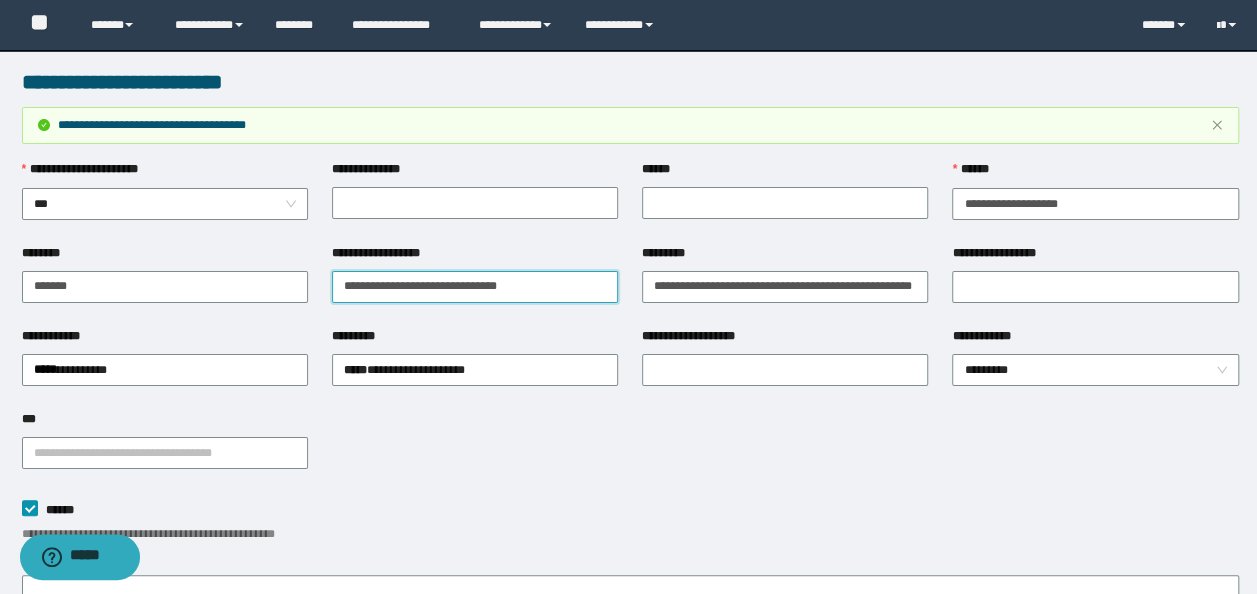 drag, startPoint x: 568, startPoint y: 284, endPoint x: 0, endPoint y: 183, distance: 576.90985 